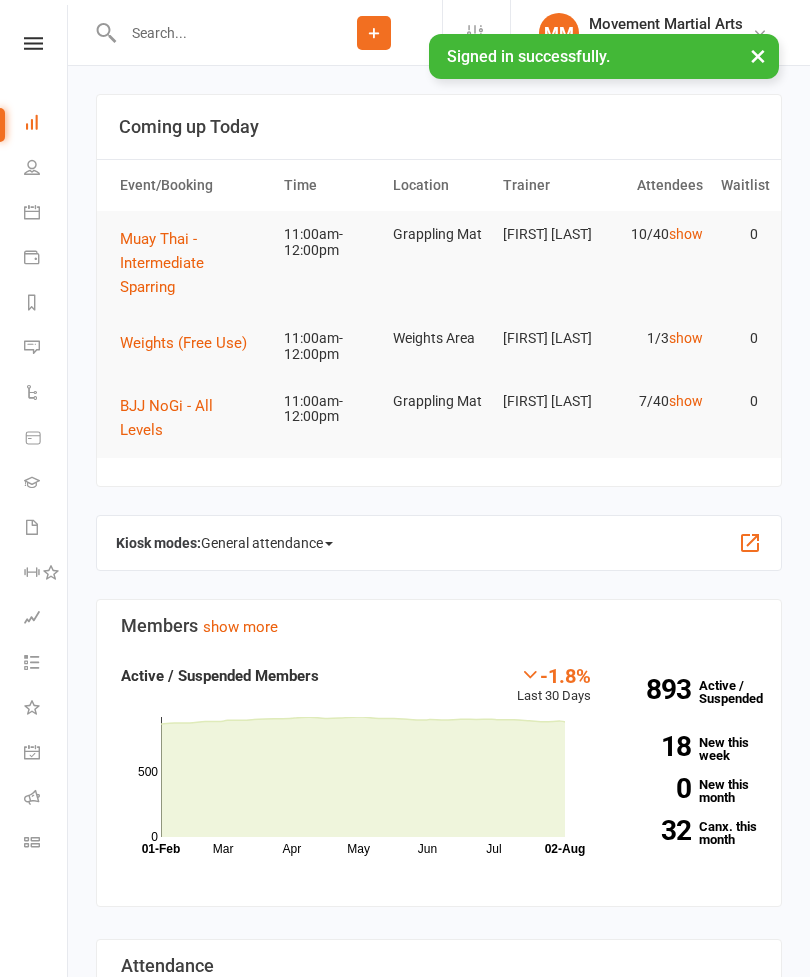 scroll, scrollTop: 0, scrollLeft: 0, axis: both 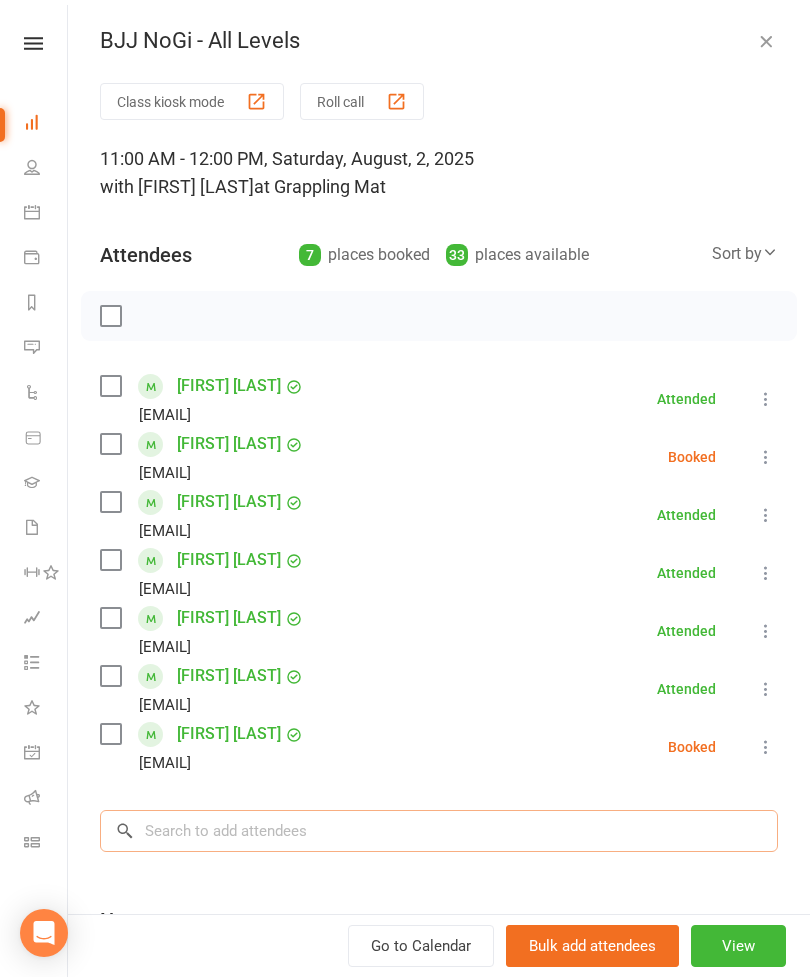 click at bounding box center [439, 831] 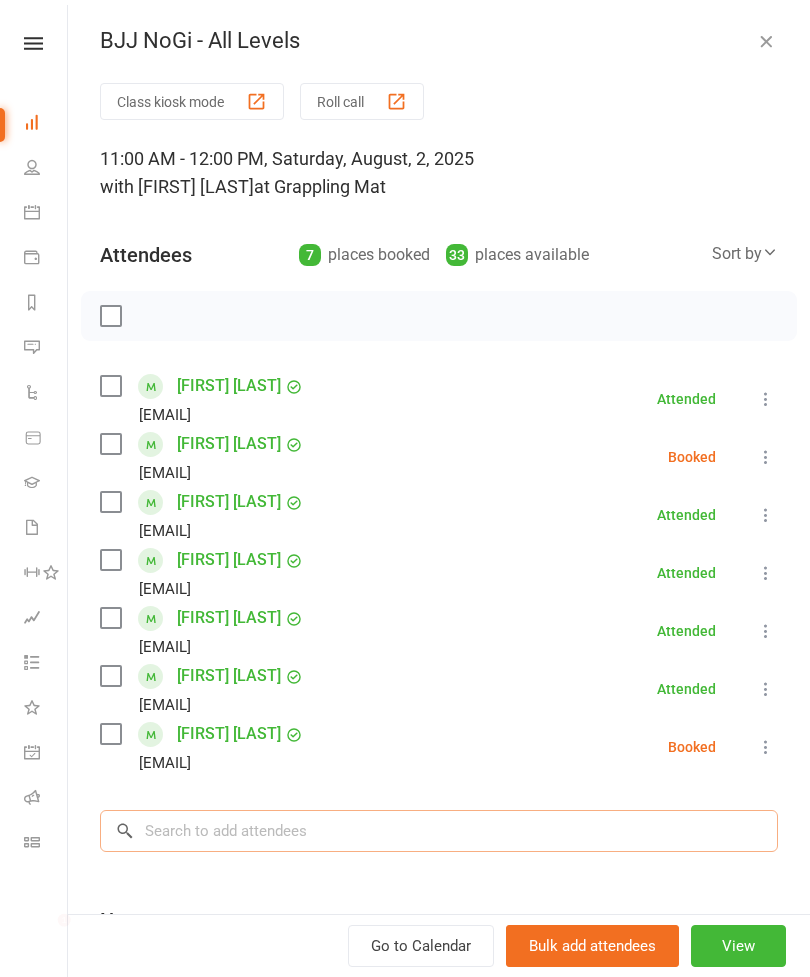 scroll, scrollTop: 183, scrollLeft: 0, axis: vertical 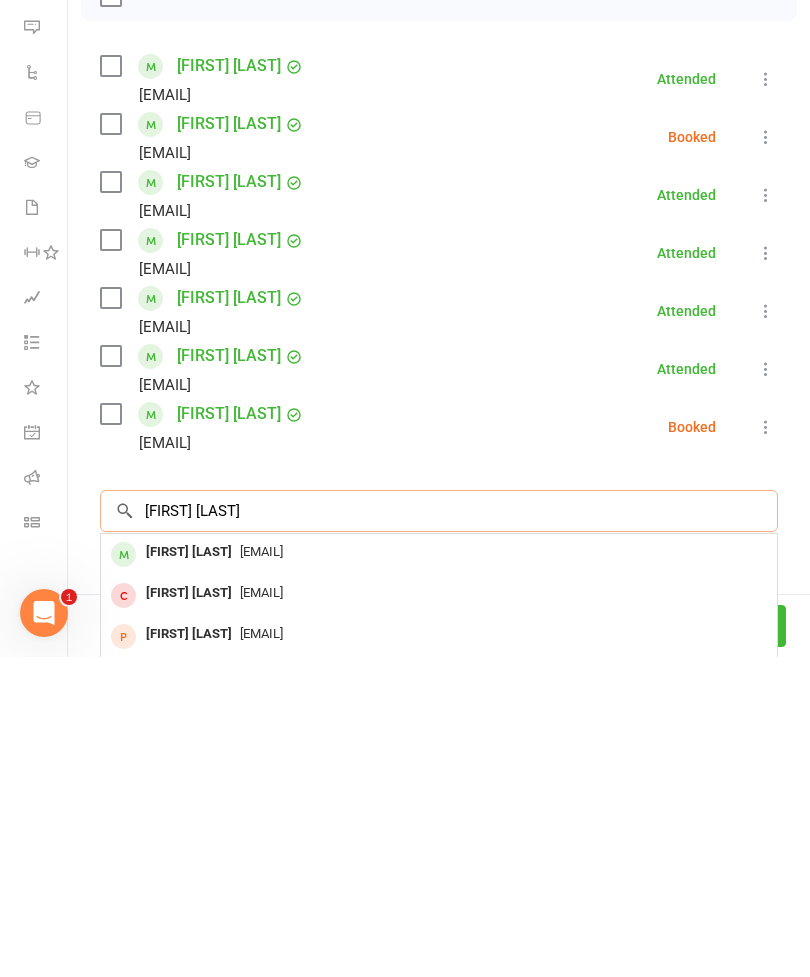 type on "[FIRST] [LAST]" 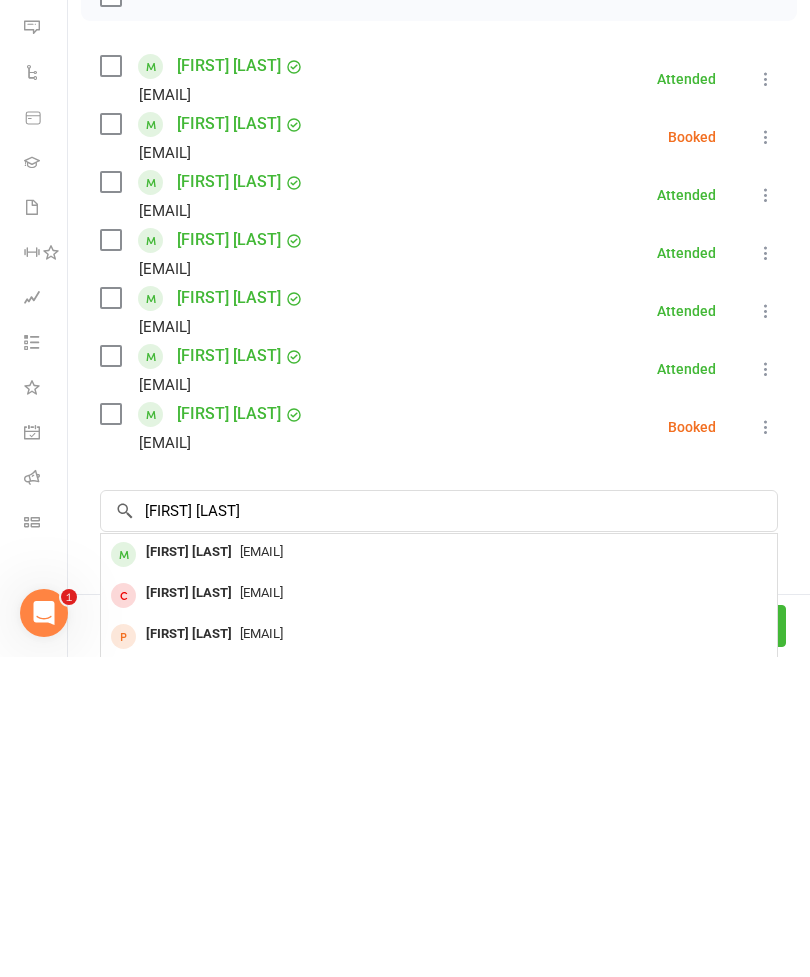 click on "[EMAIL]" at bounding box center [439, 872] 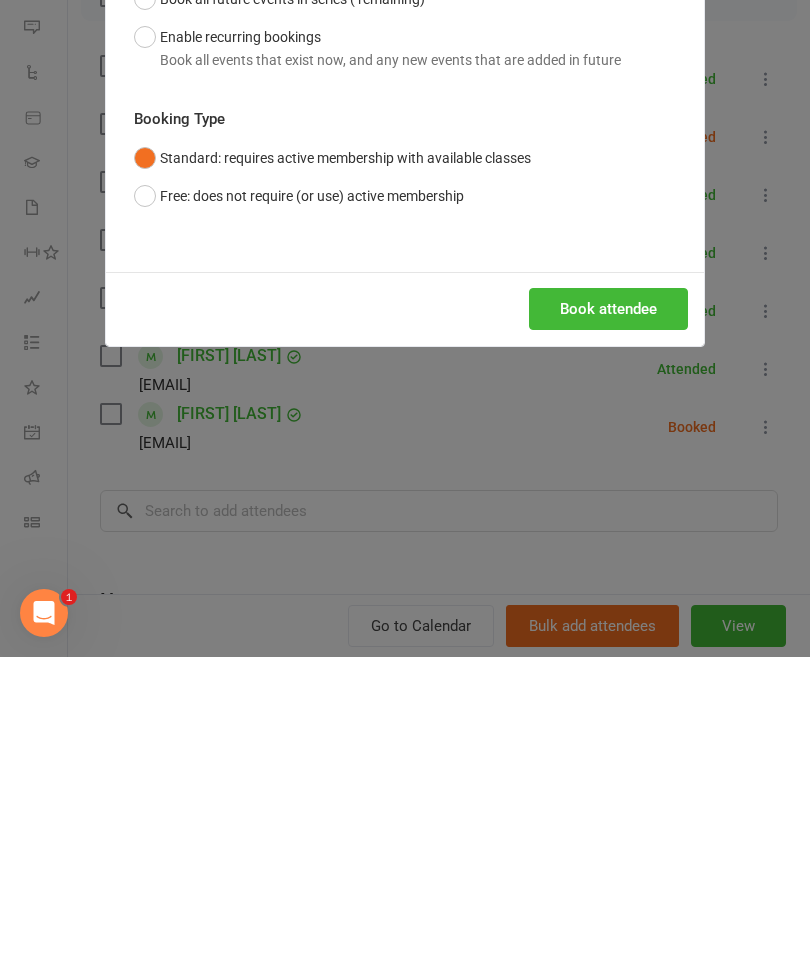scroll, scrollTop: 503, scrollLeft: 0, axis: vertical 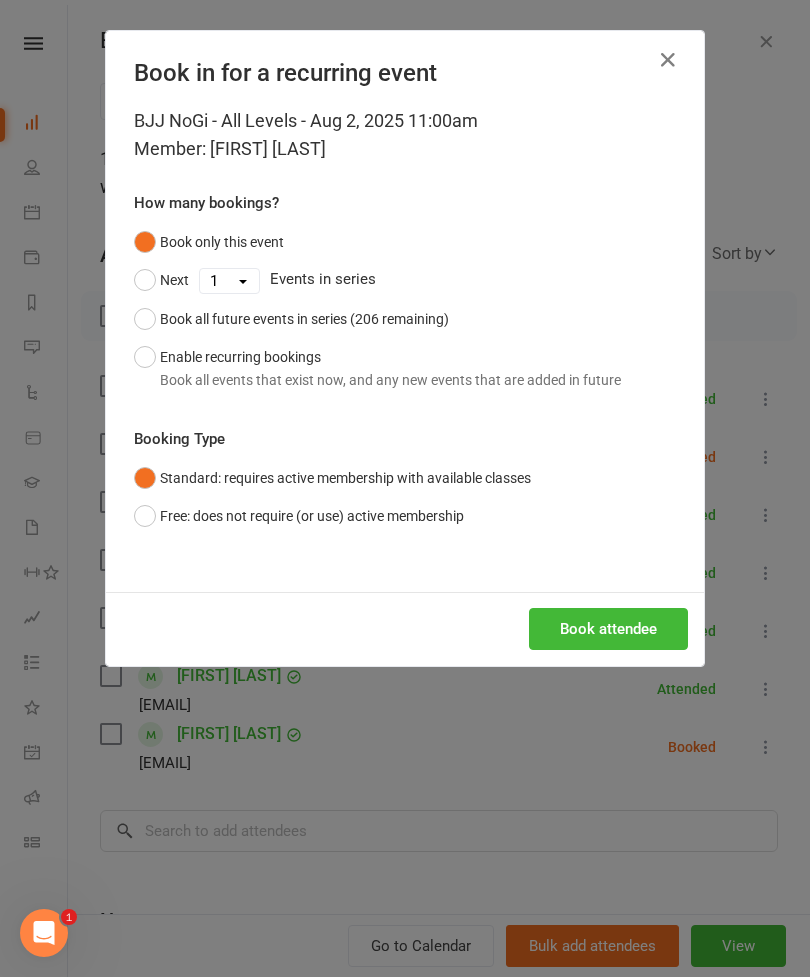 click on "Book attendee" at bounding box center (608, 629) 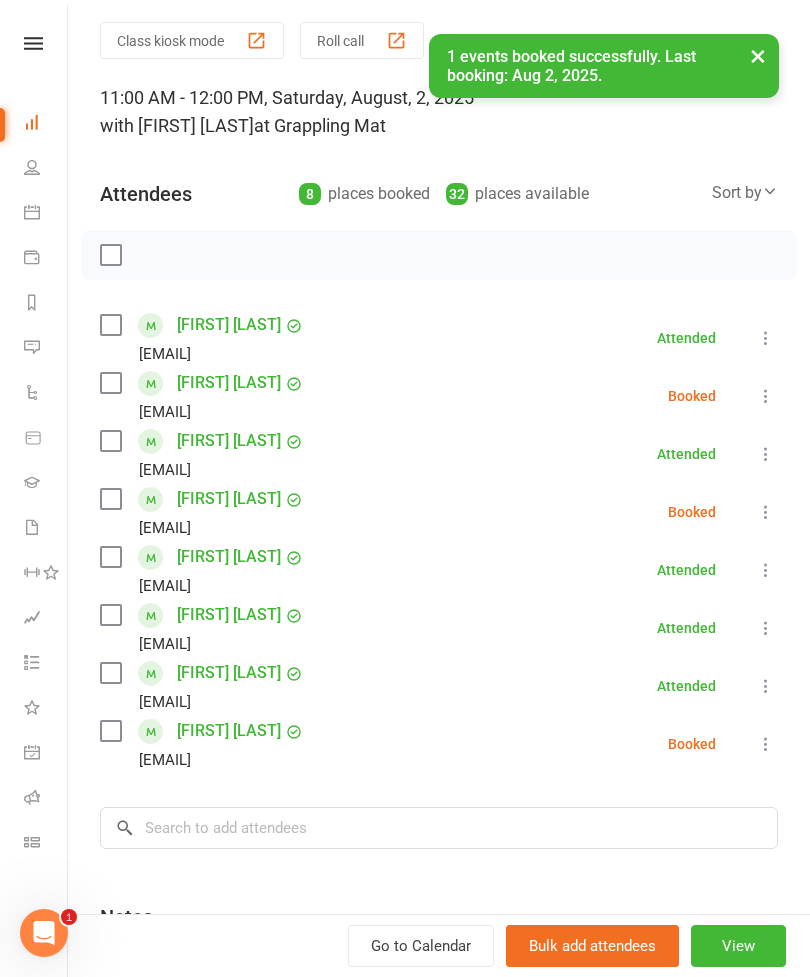 scroll, scrollTop: 67, scrollLeft: 0, axis: vertical 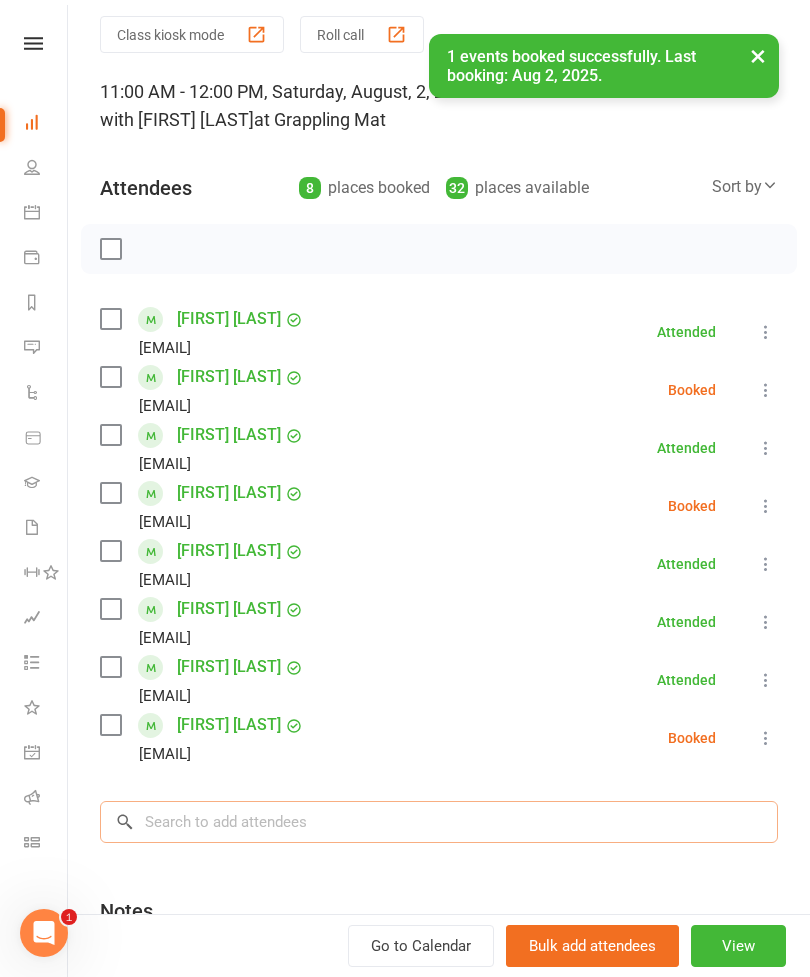 click at bounding box center [439, 822] 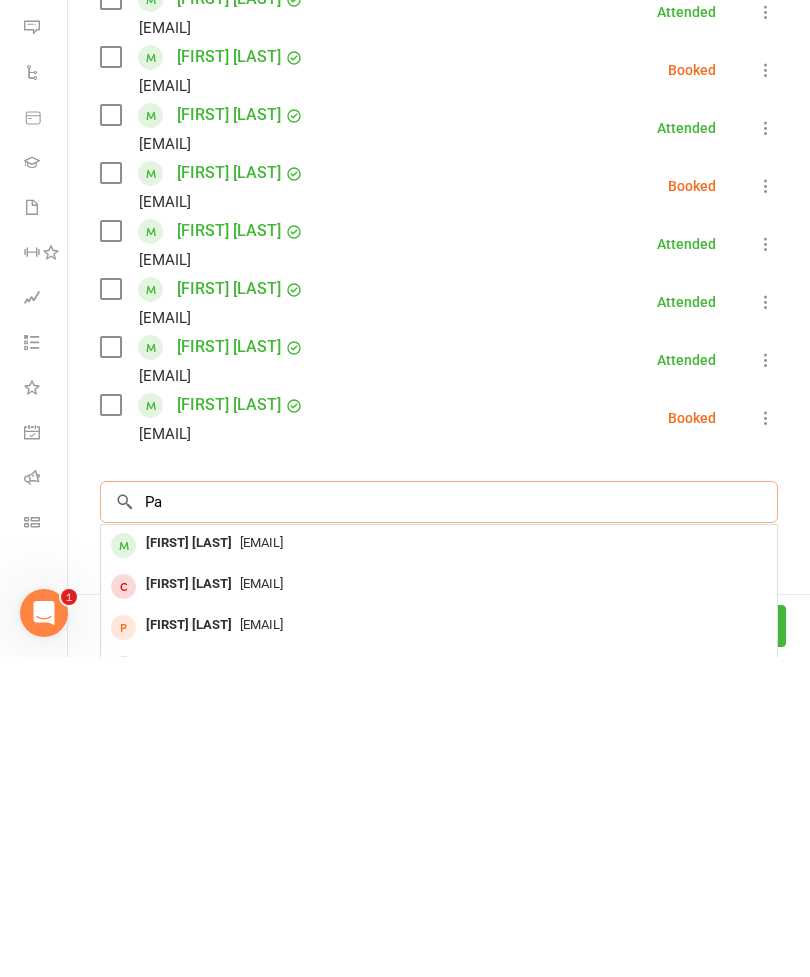scroll, scrollTop: 677, scrollLeft: 0, axis: vertical 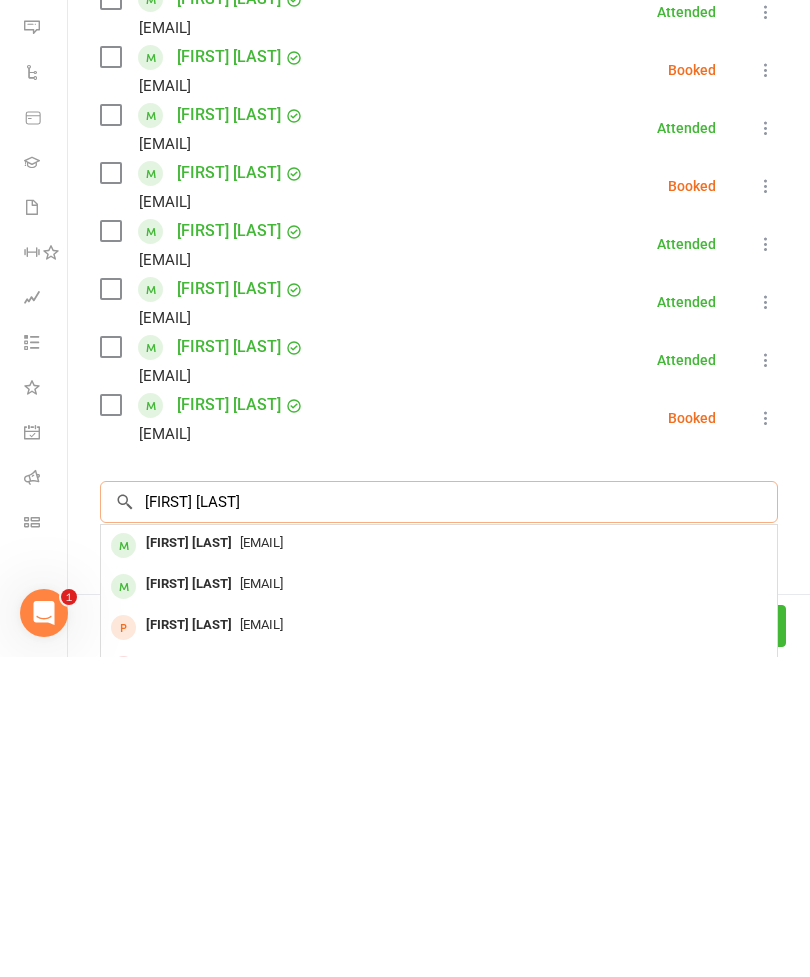 type on "[FIRST] [LAST]" 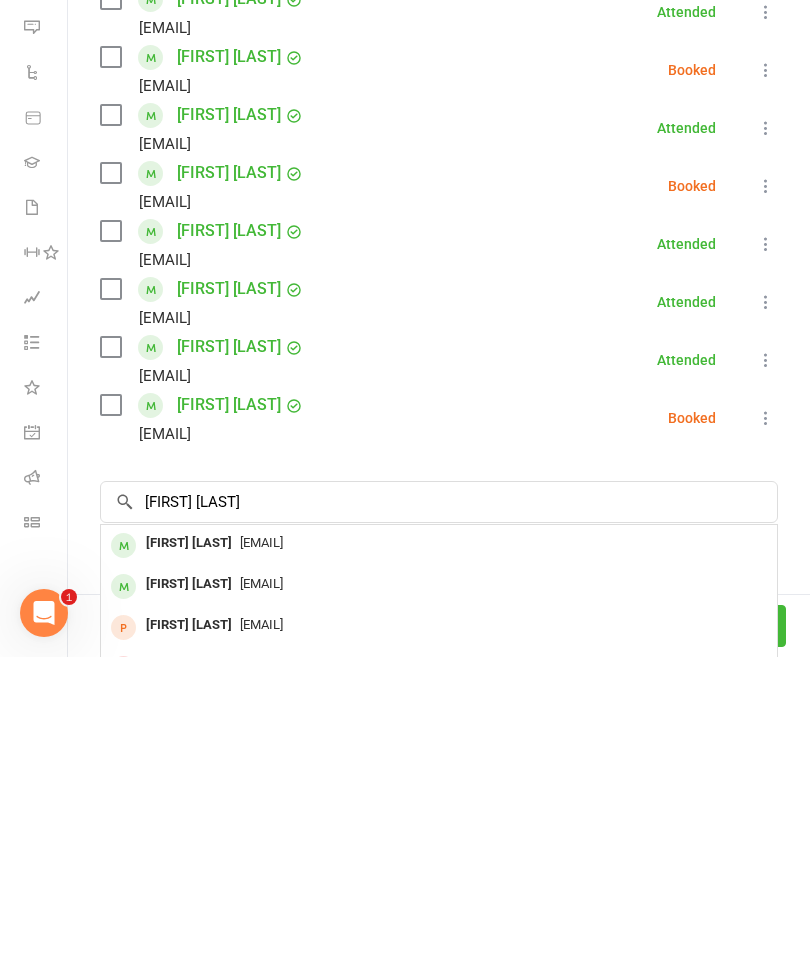 click on "[EMAIL]" at bounding box center (439, 863) 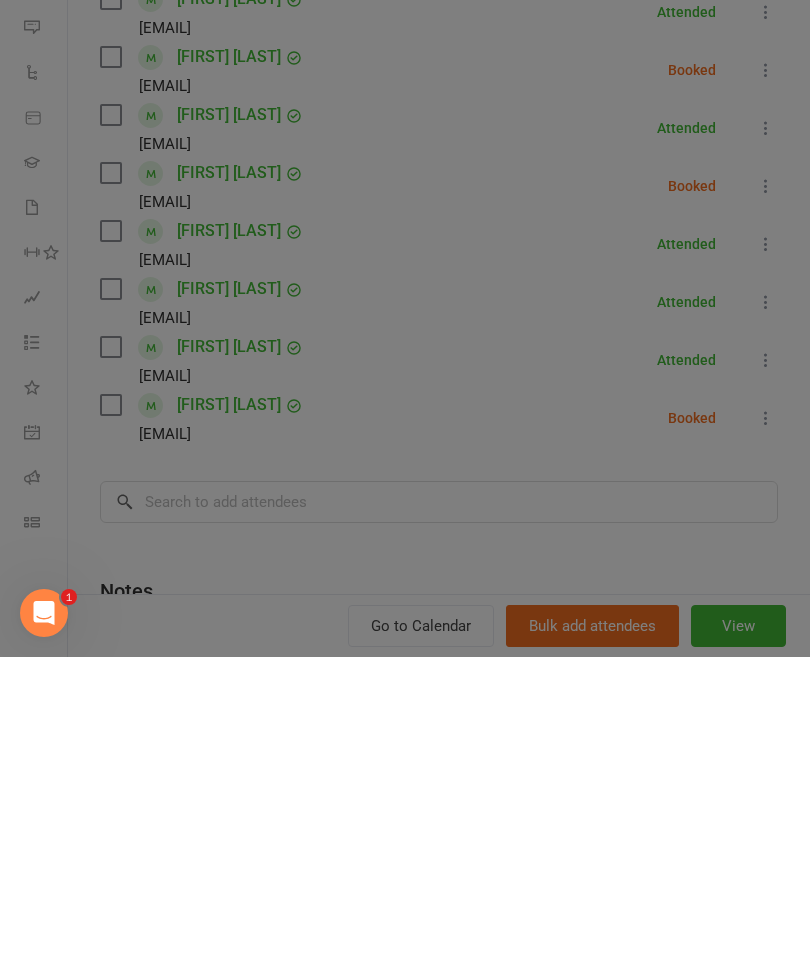 scroll, scrollTop: 997, scrollLeft: 0, axis: vertical 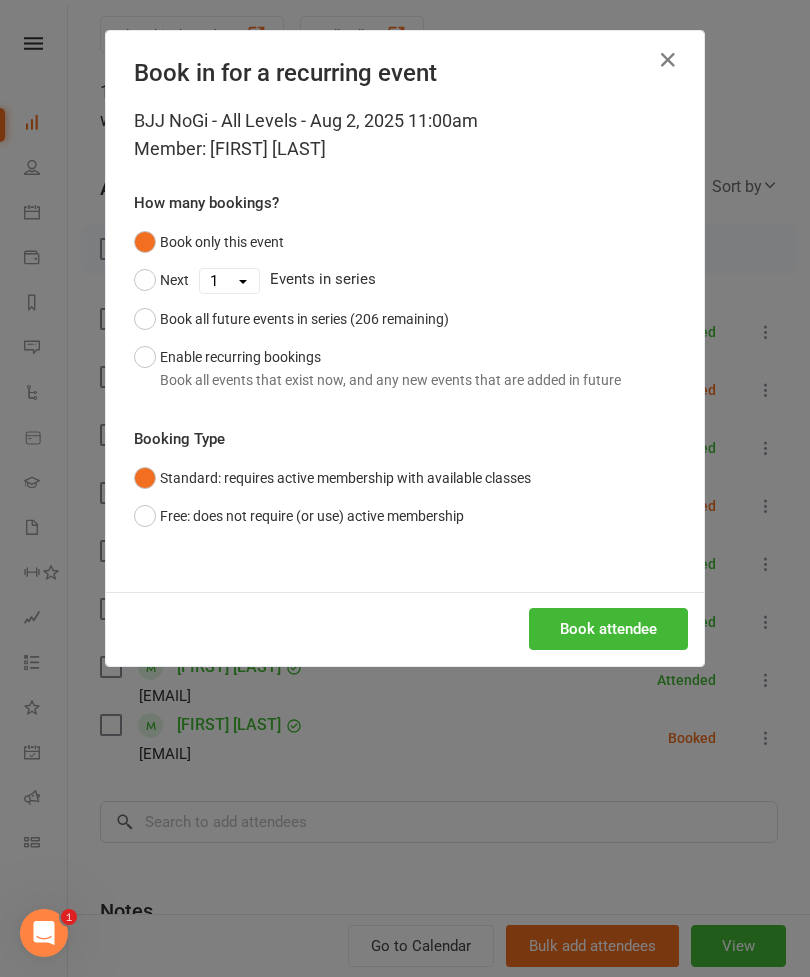 click on "Book attendee" at bounding box center (608, 629) 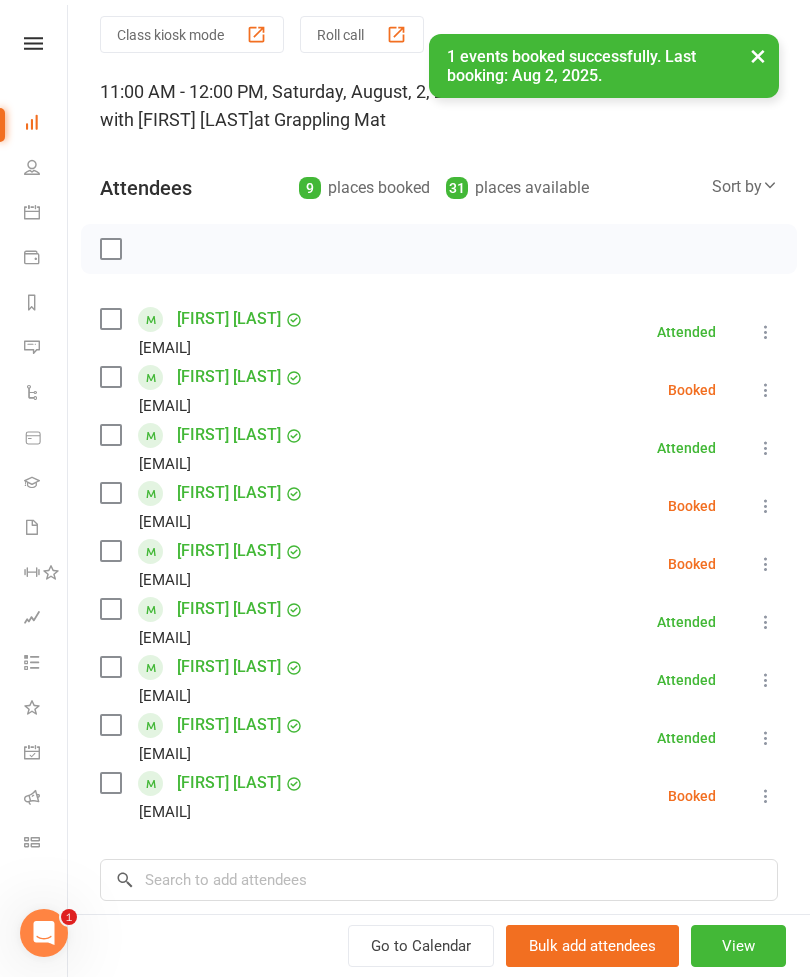click on "Class kiosk mode  Roll call  11:00 AM - 12:00 PM, Saturday, August, 2, 2025 with [FIRST] [LAST]  at  Grappling Mat  Attendees  9  places booked 31  places available Sort by  Last name  First name  Booking created    [FIRST] [LAST]  [EMAIL] Attended More info  Remove  Mark absent  Undo check-in  Send message  Enable recurring bookings  All bookings for series    [FIRST] [LAST]  [EMAIL] Booked More info  Remove  Check in  Mark absent  Send message  Enable recurring bookings  All bookings for series    [FIRST] [LAST]  [EMAIL] Attended More info  Remove  Mark absent  Undo check-in  Send message  Enable recurring bookings  All bookings for series    [FIRST] [LAST]  [EMAIL] Booked More info  Remove  Check in  Mark absent  Send message  Enable recurring bookings  All bookings for series    [FIRST] [LAST]  [EMAIL] Booked More info  Remove  Check in  Mark absent  Send message  Enable recurring bookings  All bookings for series    [FIRST] [LAST]" at bounding box center [439, 600] 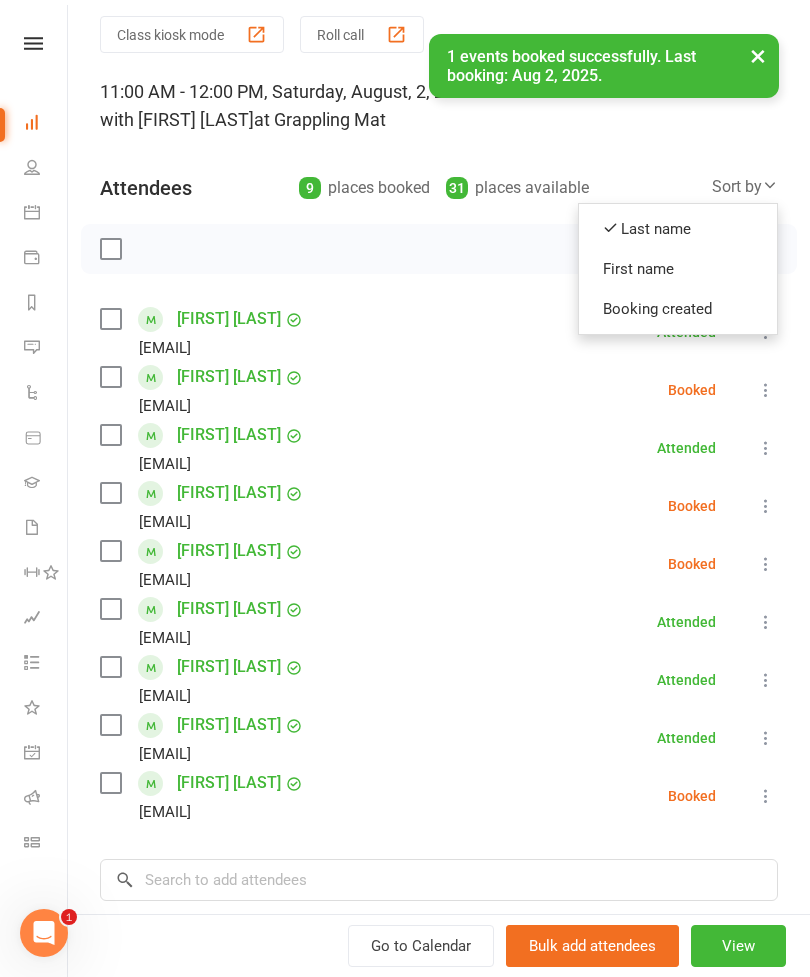 click on "First name" at bounding box center (678, 269) 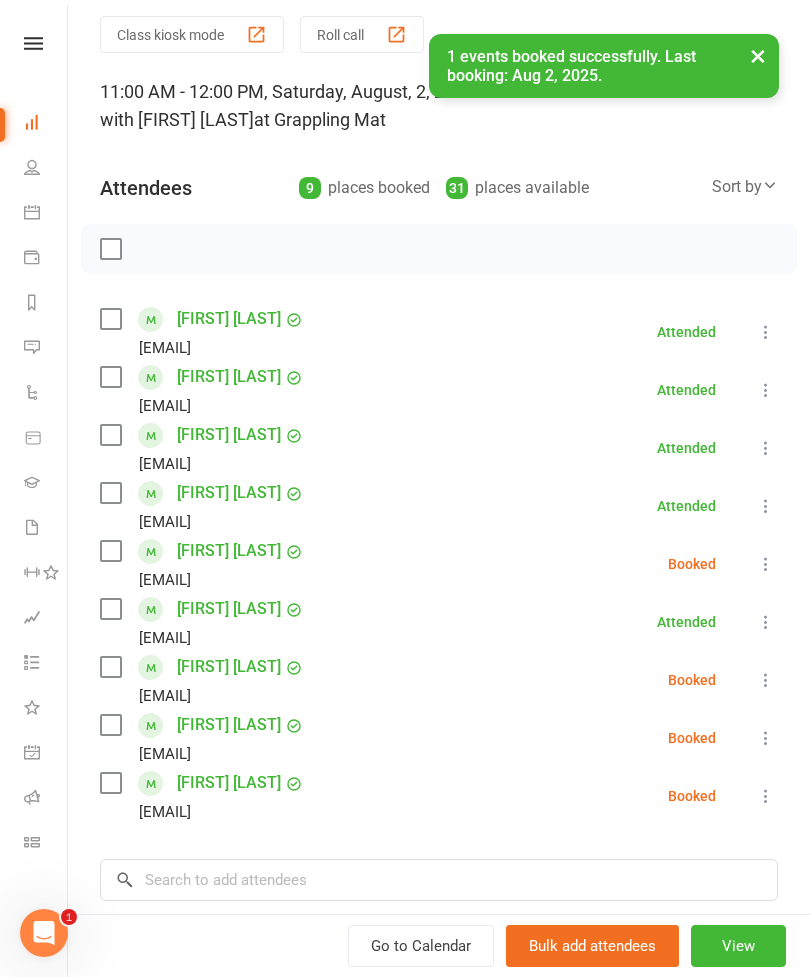 click at bounding box center (110, 783) 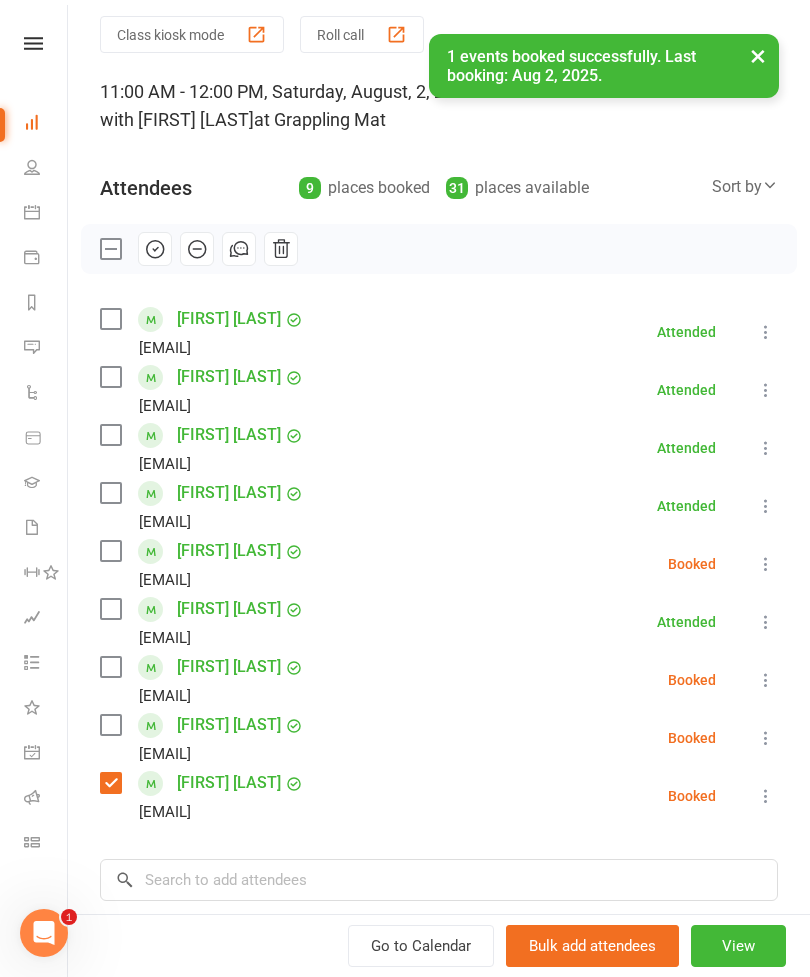 click at bounding box center [110, 725] 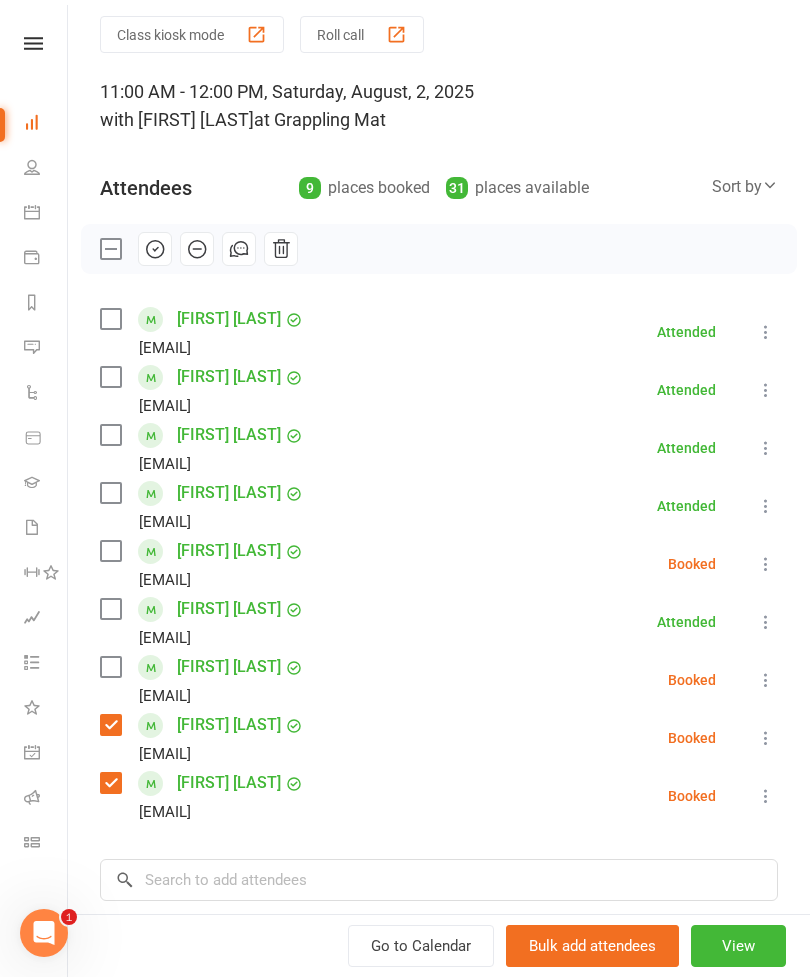 click at bounding box center [110, 667] 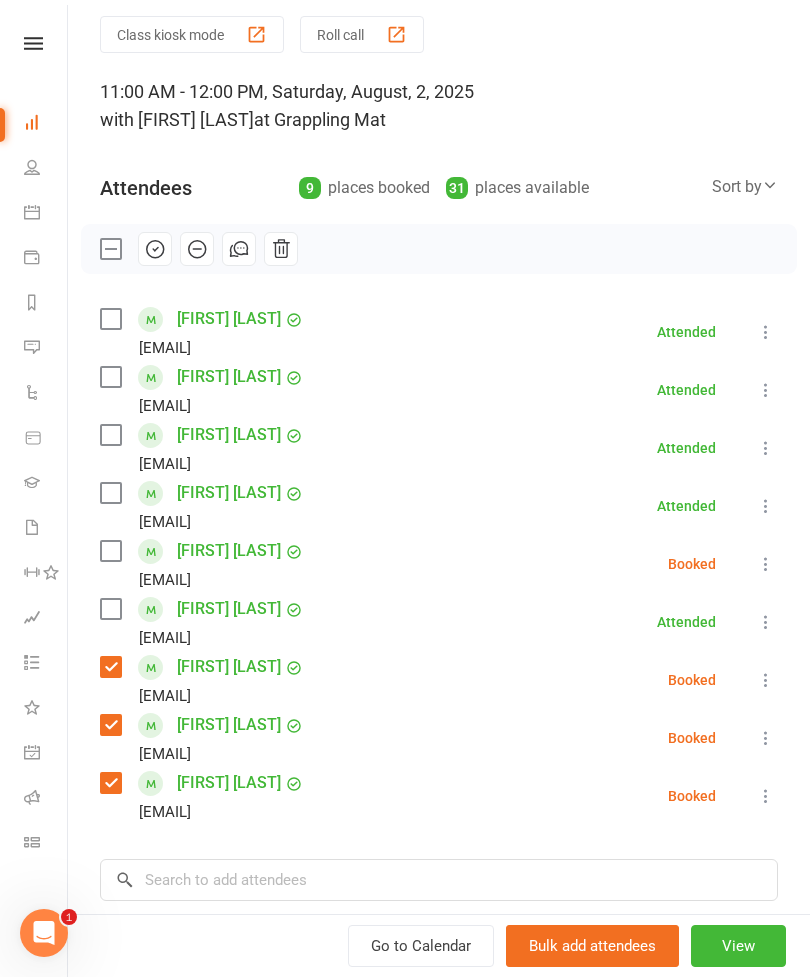 click at bounding box center (110, 319) 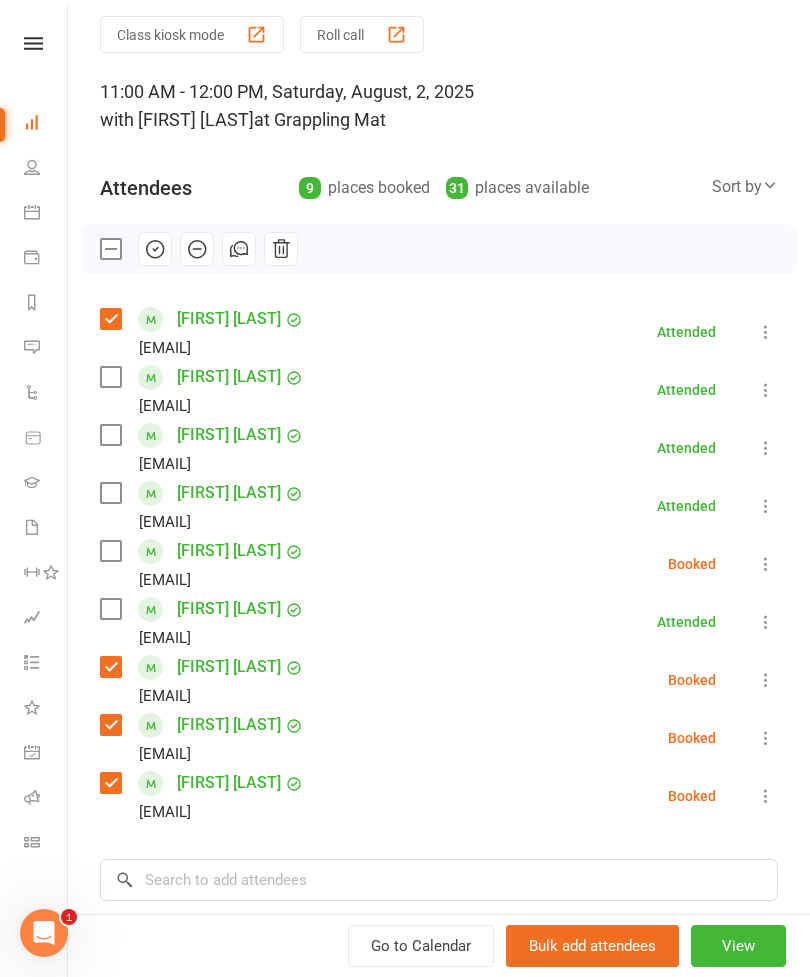 click at bounding box center [110, 435] 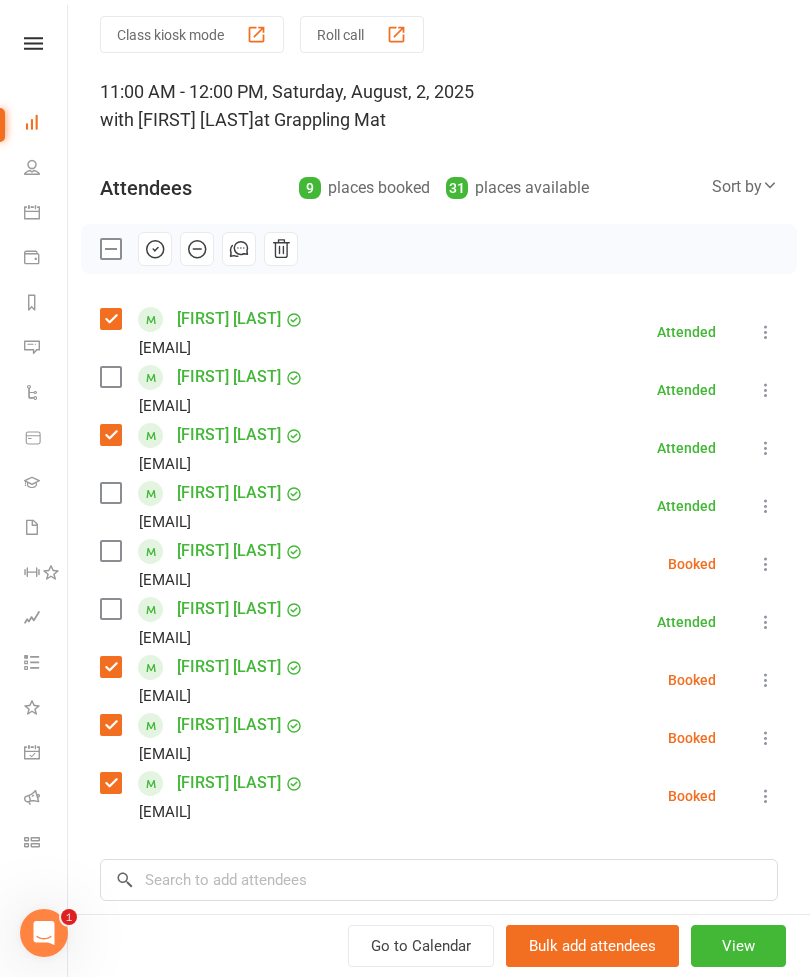 scroll, scrollTop: 113, scrollLeft: 0, axis: vertical 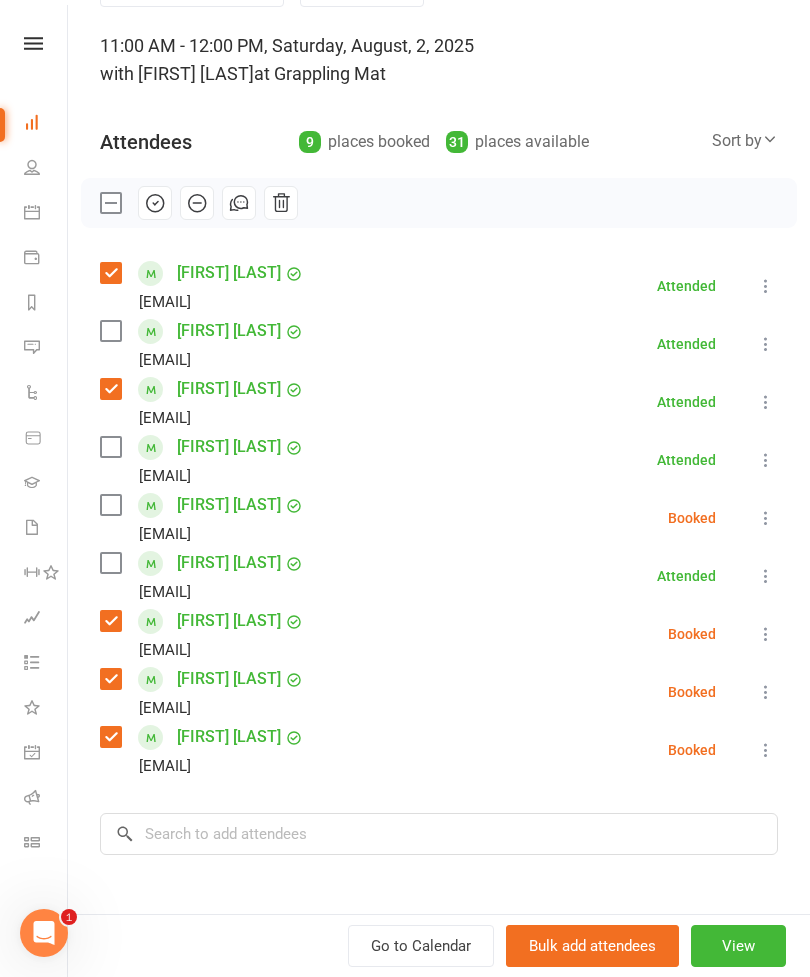 click at bounding box center (110, 563) 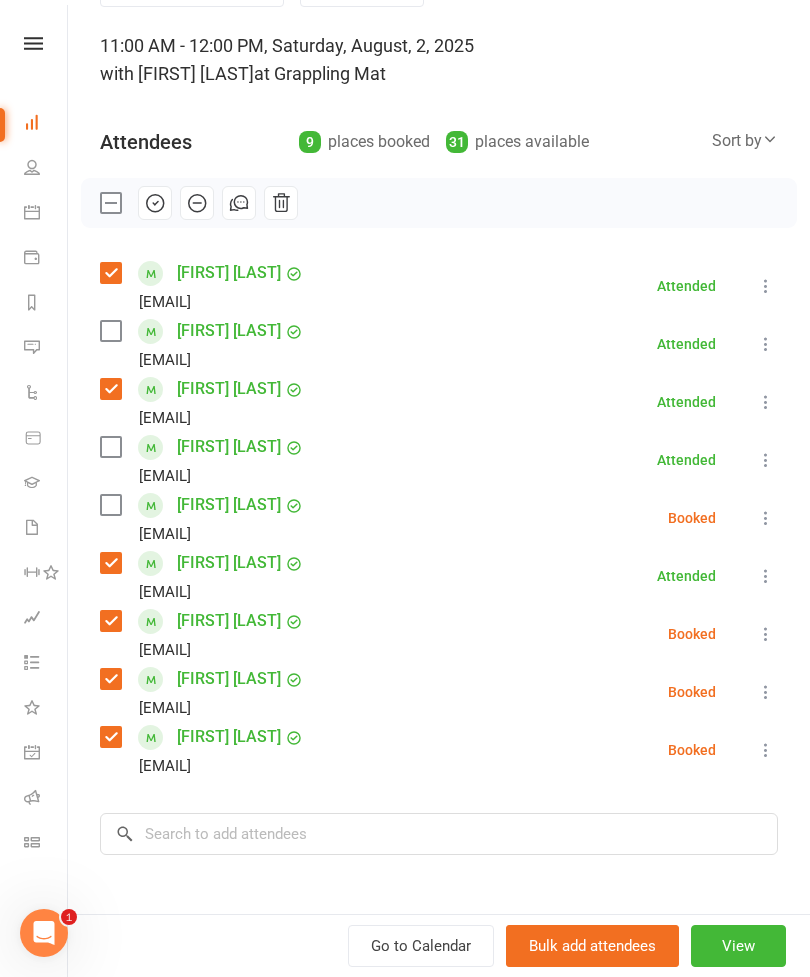 click on "Class kiosk mode  Roll call  11:00 AM - 12:00 PM, Saturday, August, 2, 2025 with [FIRST] [LAST]  at  Grappling Mat  Attendees  9  places booked 31  places available Sort by  Last name  First name  Booking created    [FIRST] [LAST]  [EMAIL] Attended More info  Remove  Mark absent  Undo check-in  Send message  Enable recurring bookings  All bookings for series    [FIRST] [LAST]  [EMAIL] Attended More info  Remove  Mark absent  Undo check-in  Send message  Enable recurring bookings  All bookings for series    [FIRST] [LAST]  [EMAIL] Attended More info  Remove  Mark absent  Undo check-in  Send message  Enable recurring bookings  All bookings for series    [FIRST] [LAST]  [EMAIL] Attended More info  Remove  Mark absent  Undo check-in  Send message  Enable recurring bookings    [FIRST] [LAST]" at bounding box center [439, 554] 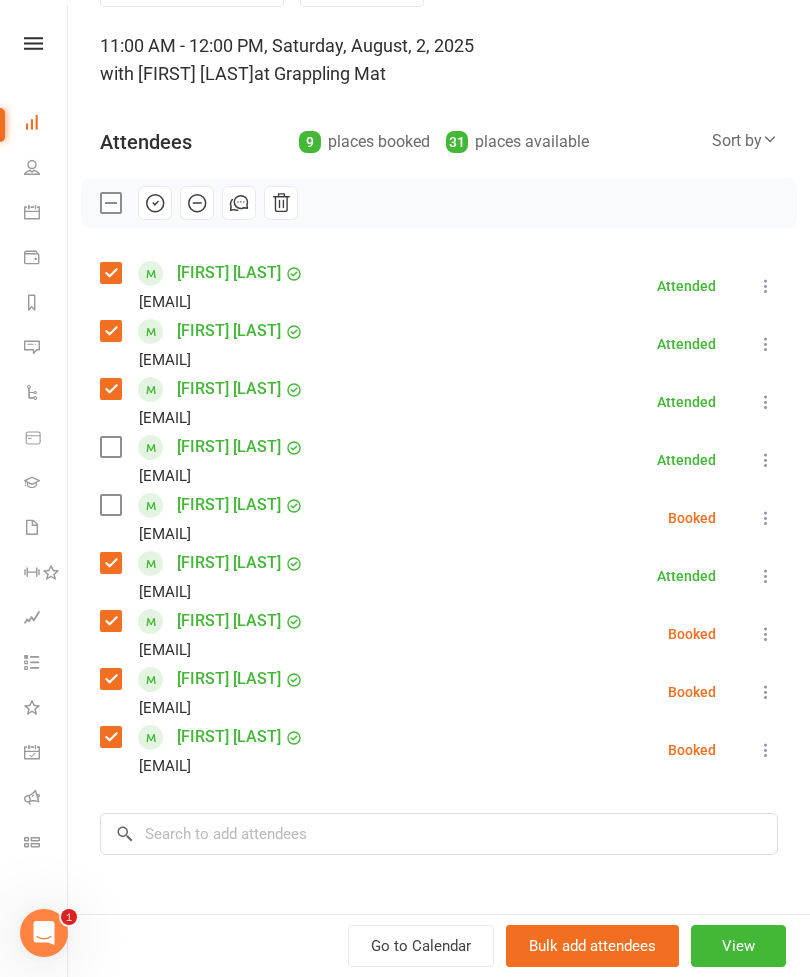 click at bounding box center (110, 447) 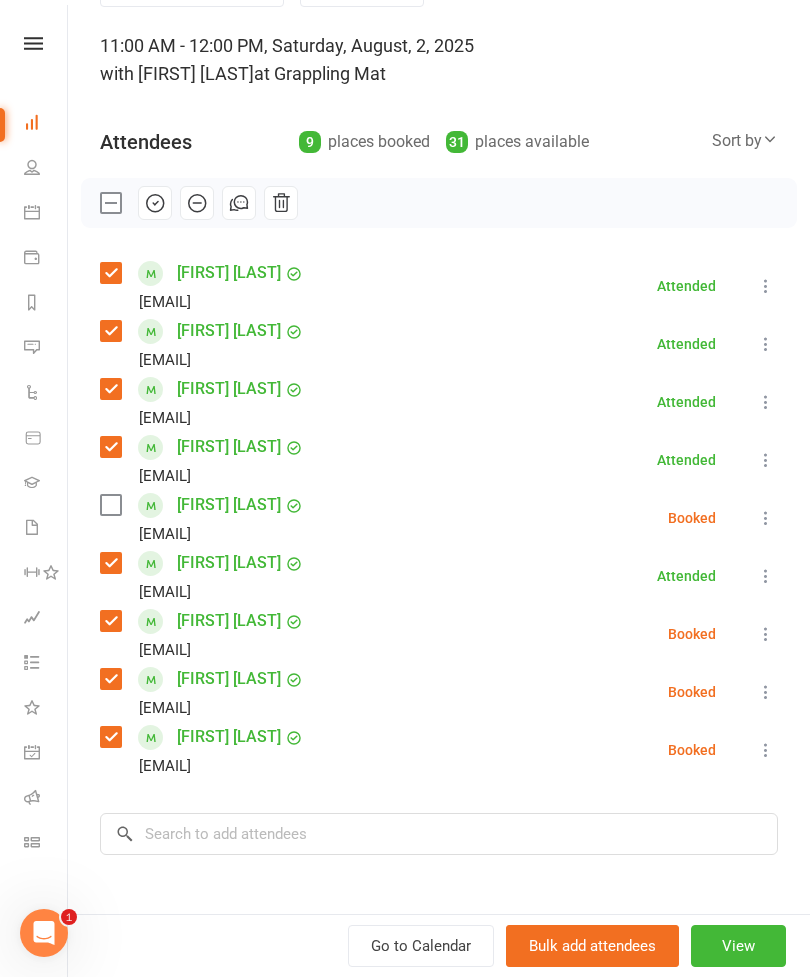 click at bounding box center (110, 505) 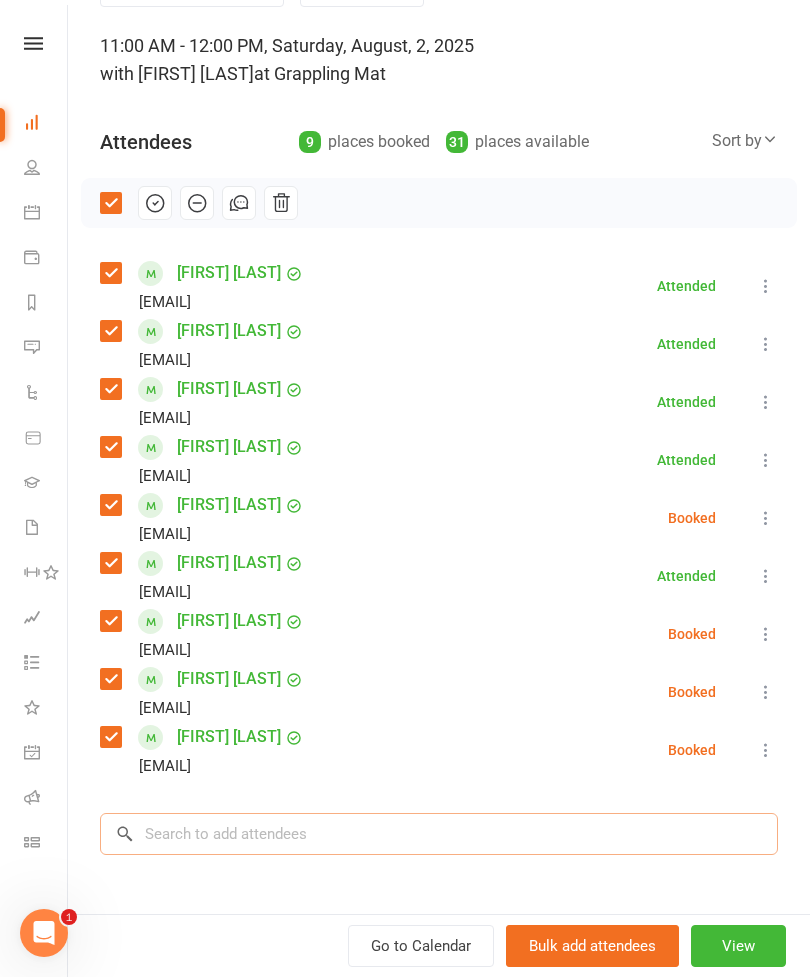 click at bounding box center [439, 834] 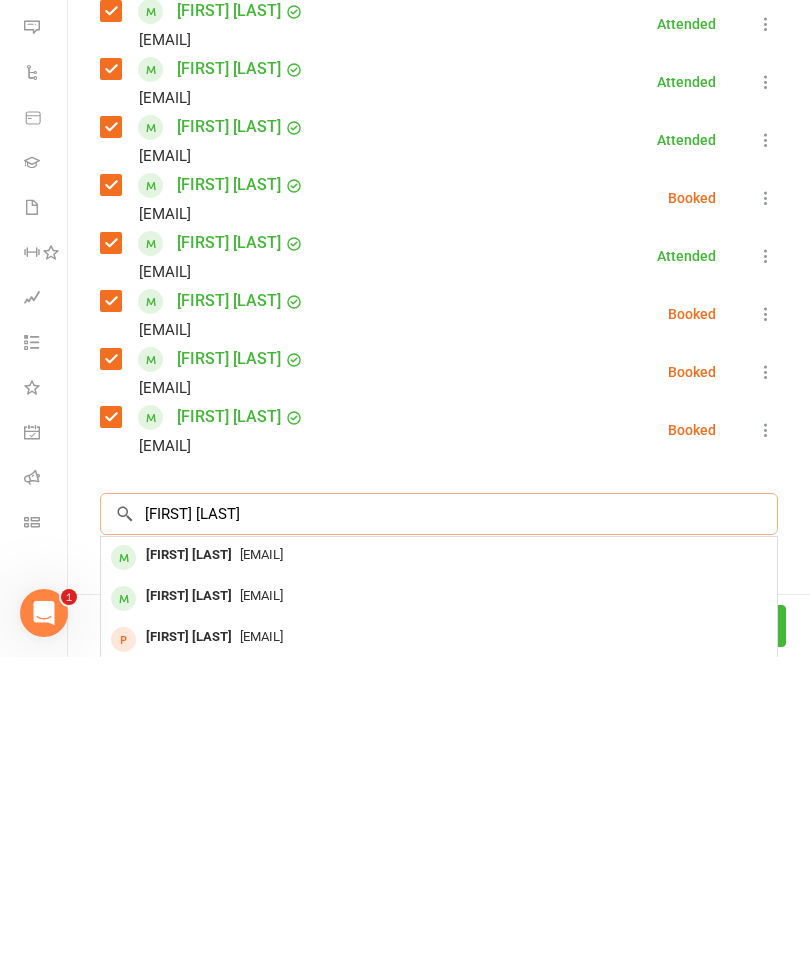 type on "[FIRST] [LAST]" 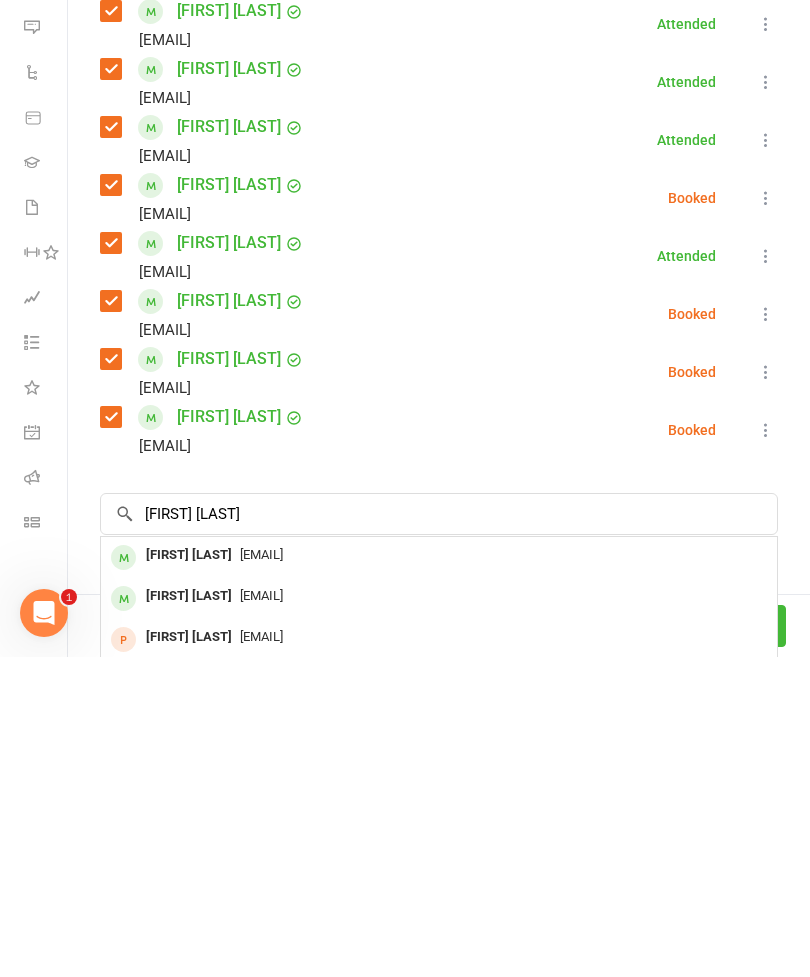 click on "[EMAIL]" at bounding box center [439, 875] 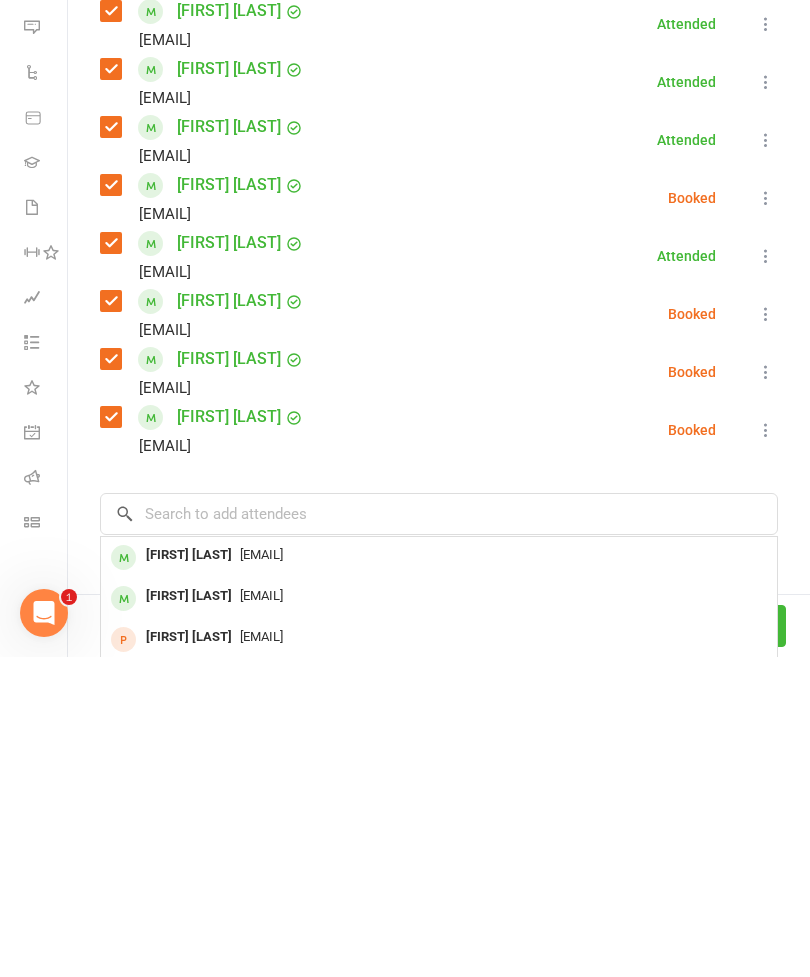 scroll, scrollTop: 1503, scrollLeft: 0, axis: vertical 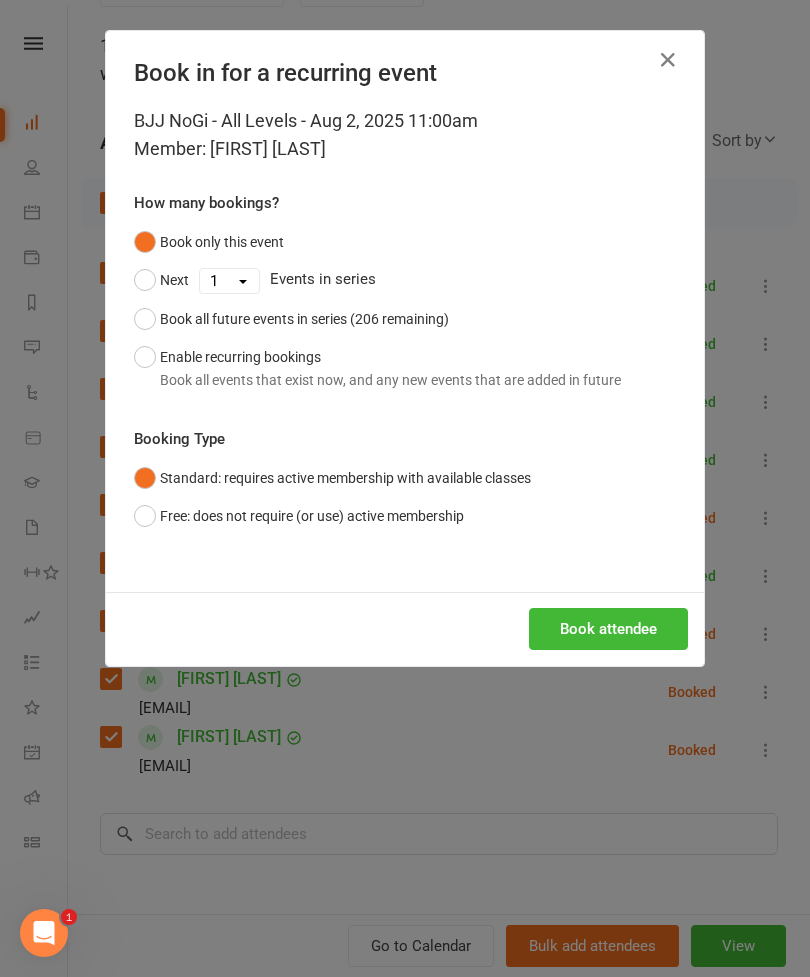 click on "Book attendee" at bounding box center (608, 629) 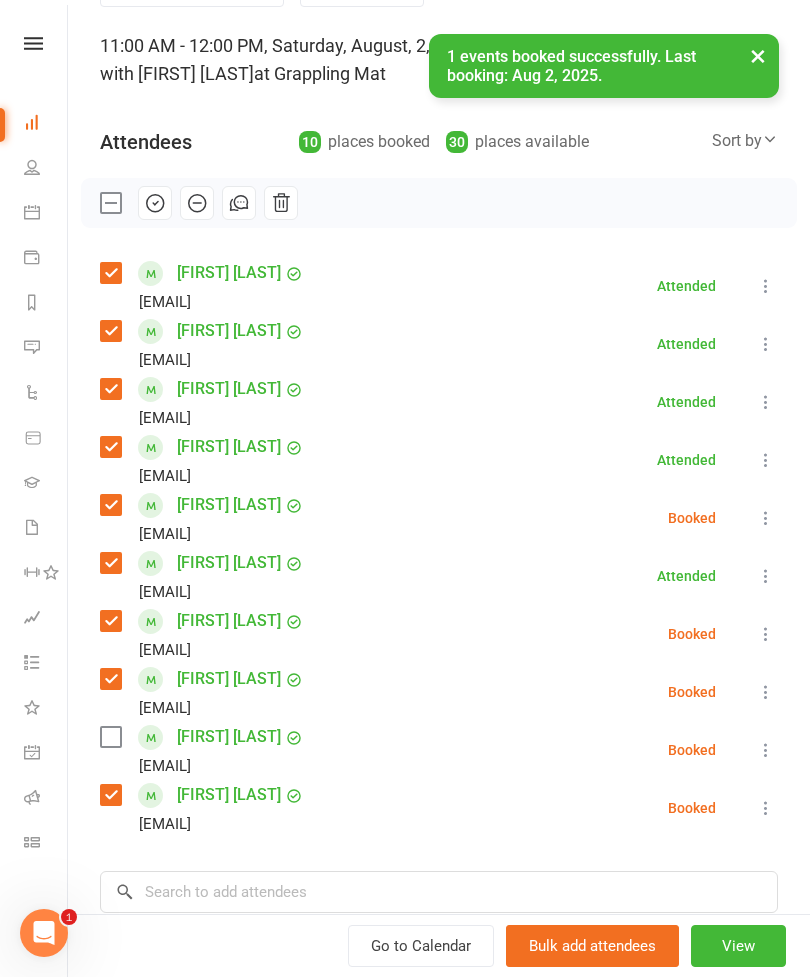 click at bounding box center [110, 203] 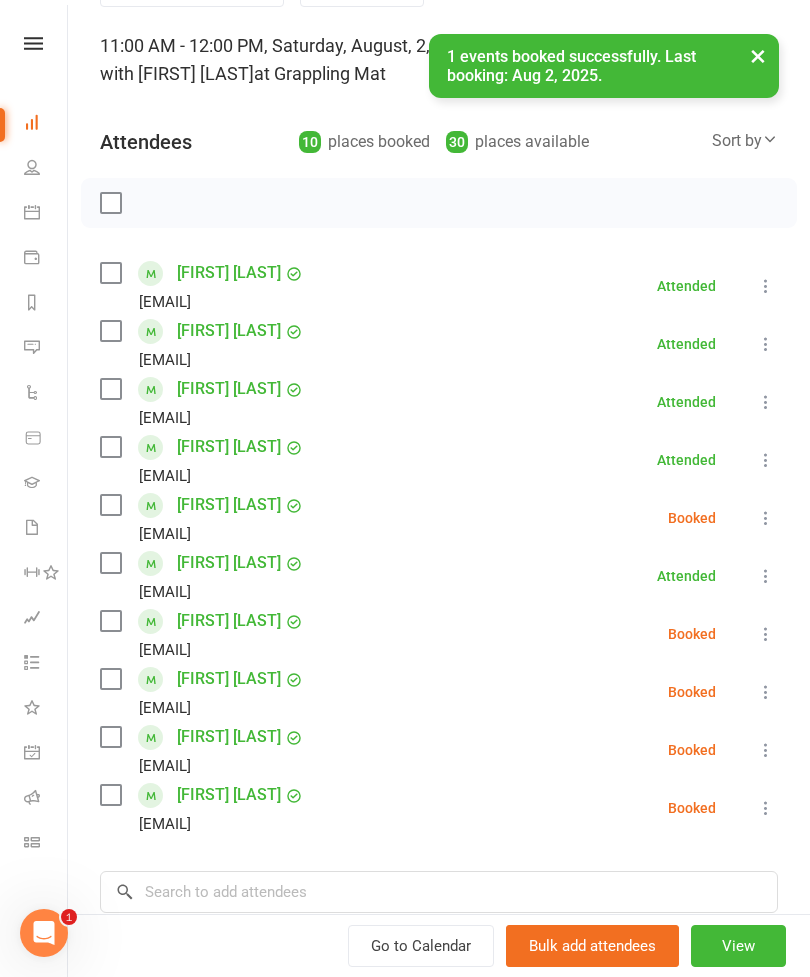 click at bounding box center [110, 203] 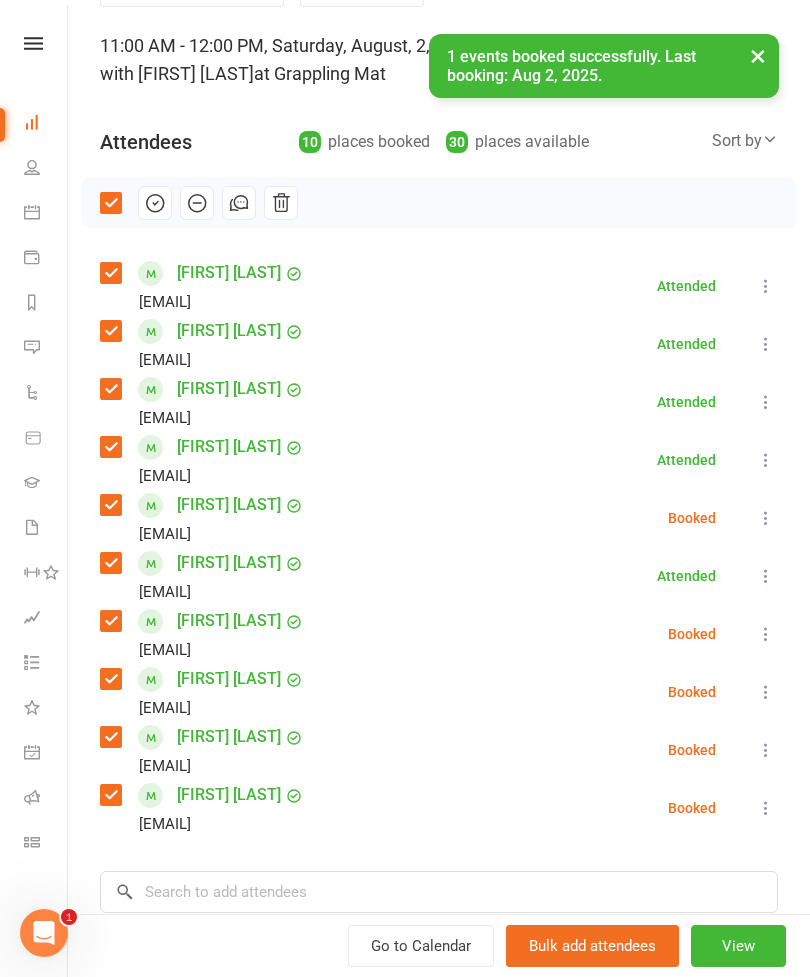 click at bounding box center (155, 203) 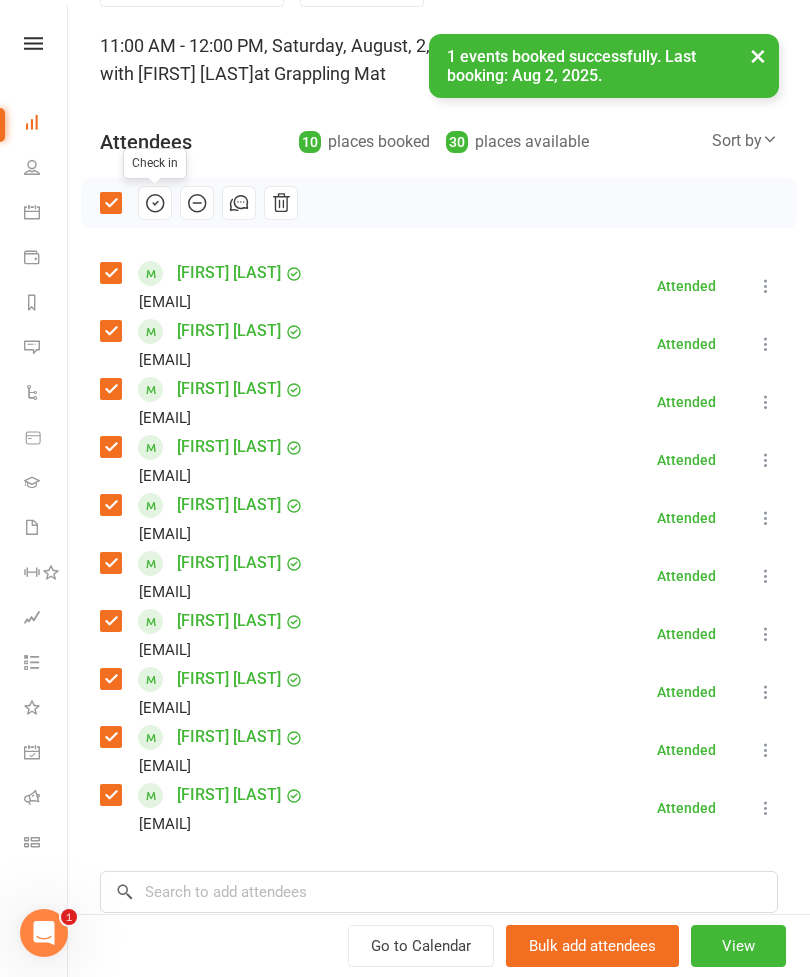 click on "×" at bounding box center (758, 55) 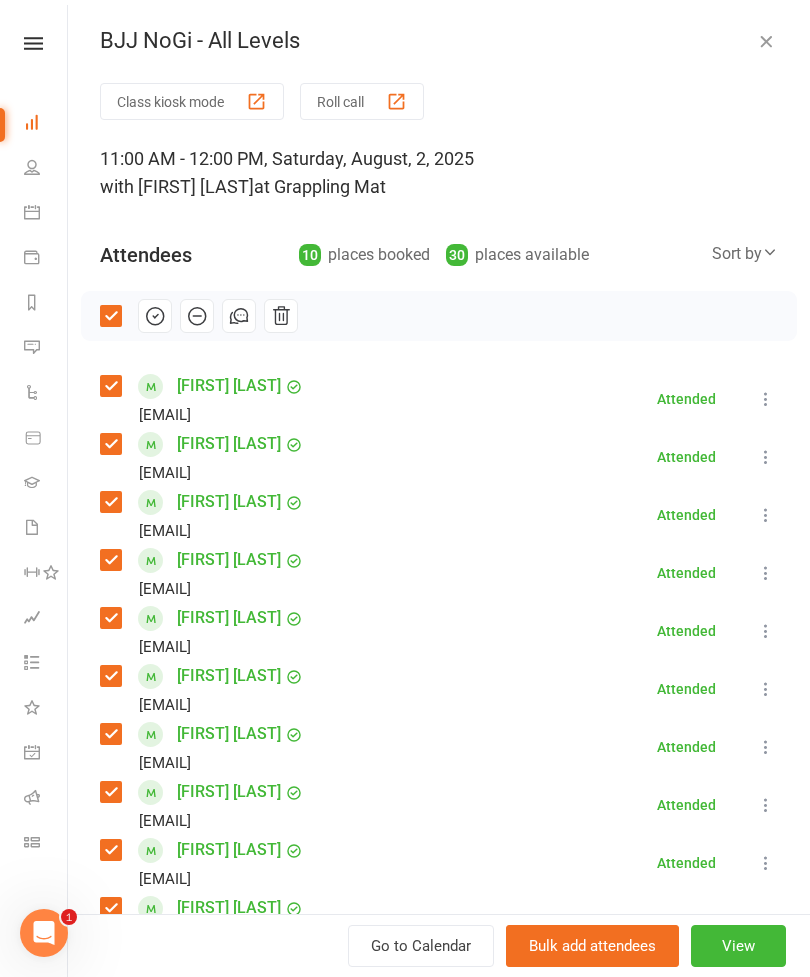 scroll, scrollTop: -1, scrollLeft: 0, axis: vertical 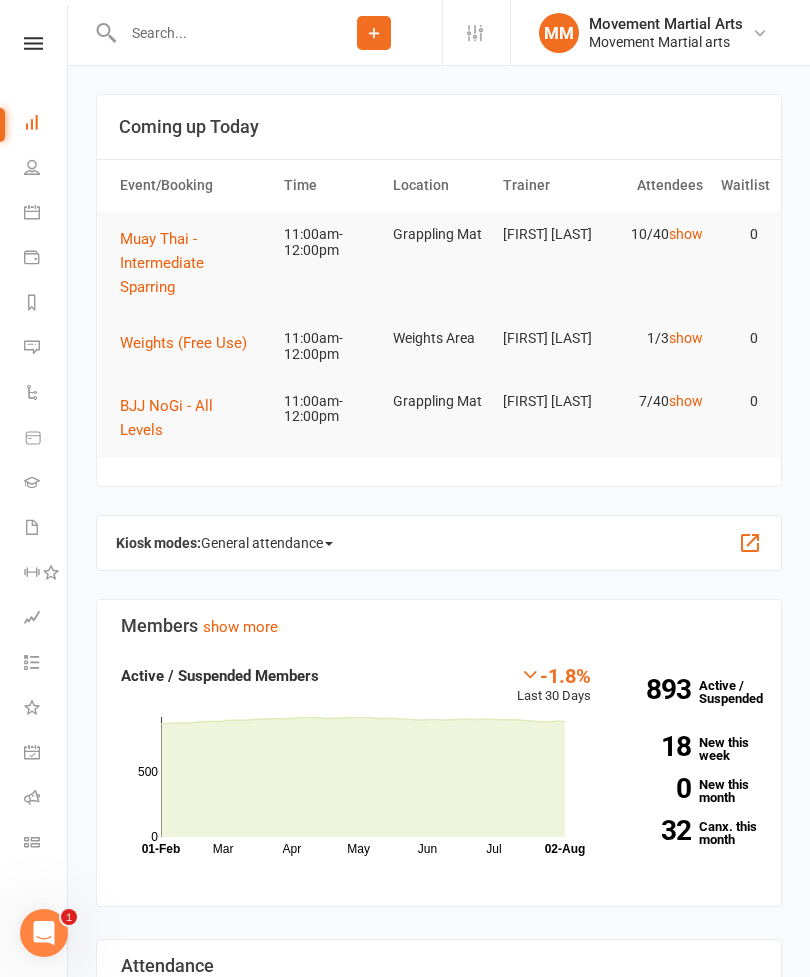 click on "Muay Thai - Intermediate Sparring" at bounding box center (162, 263) 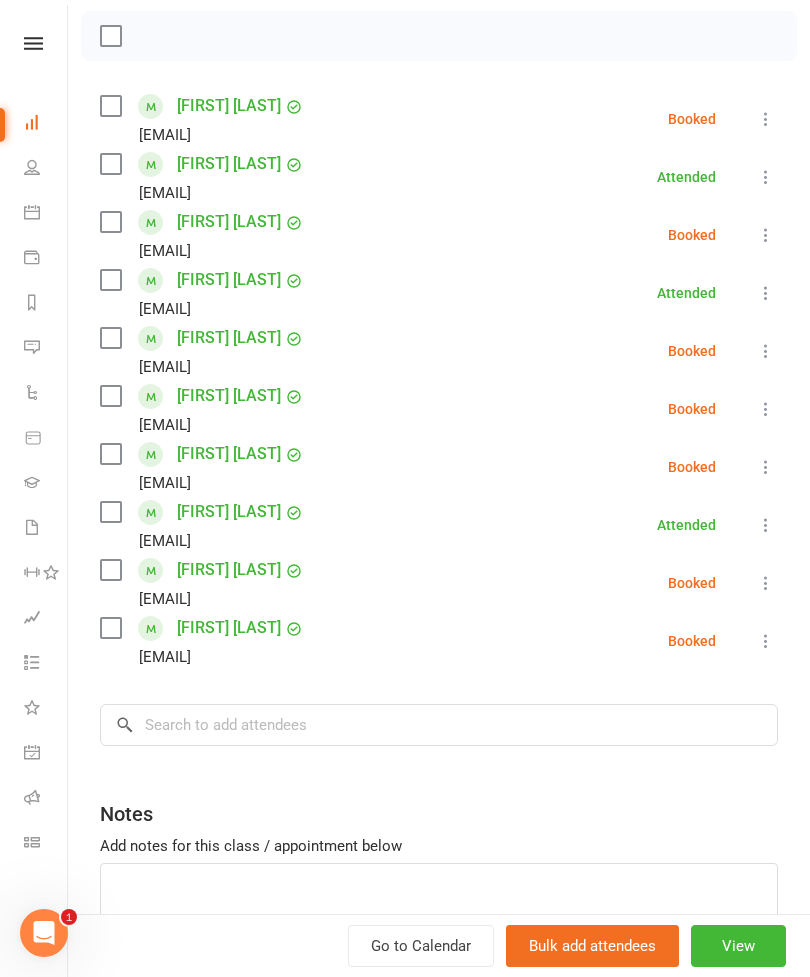 scroll, scrollTop: 286, scrollLeft: 0, axis: vertical 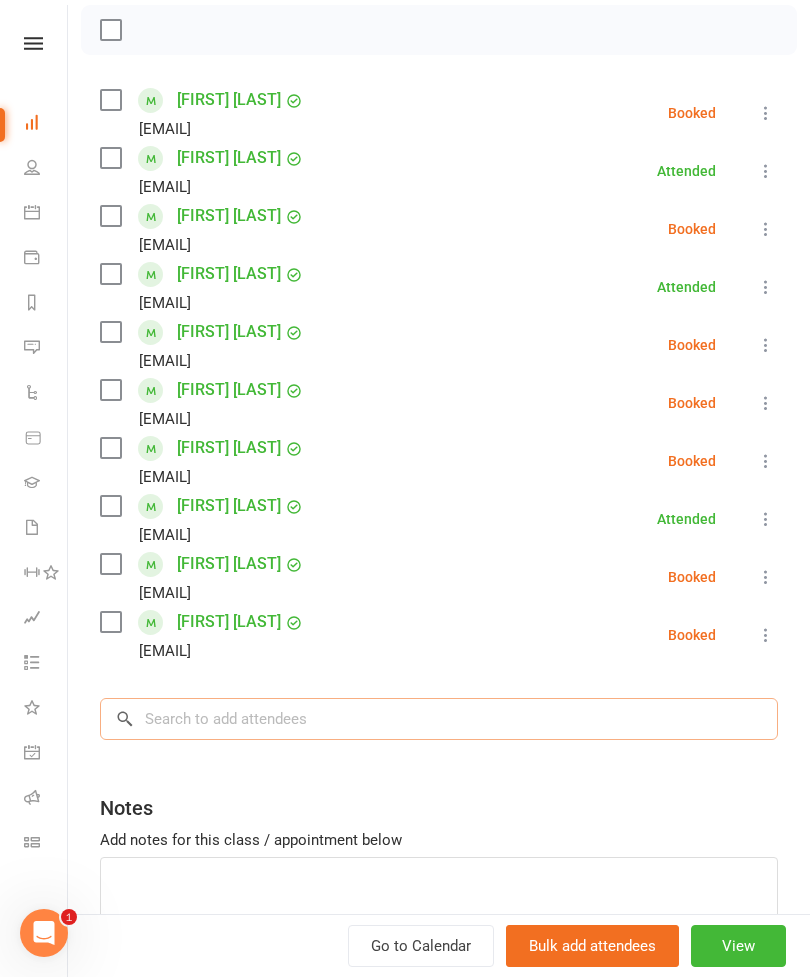click at bounding box center [439, 719] 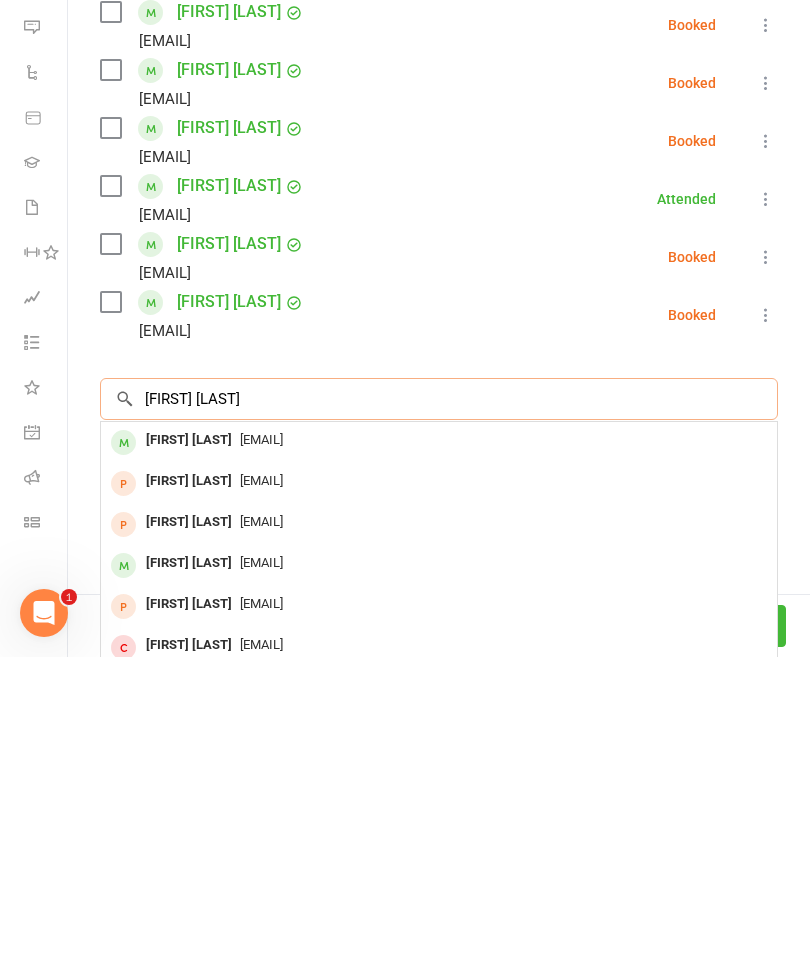 type on "[FIRST] [LAST]" 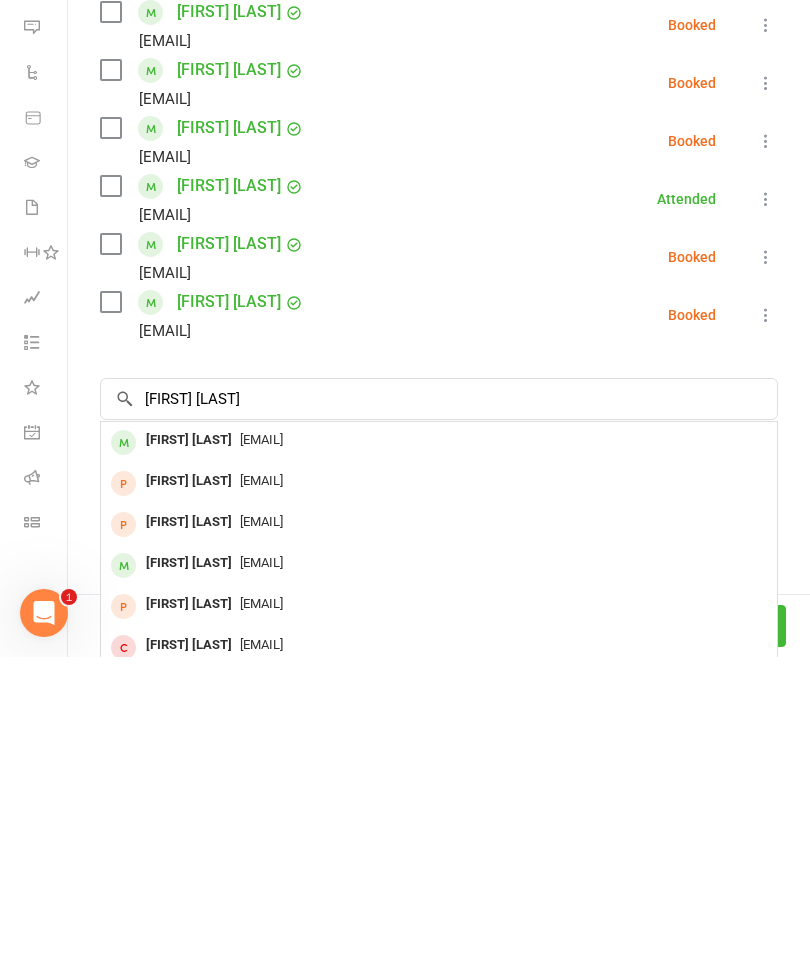 click on "[FIRST] [LAST]" at bounding box center [189, 760] 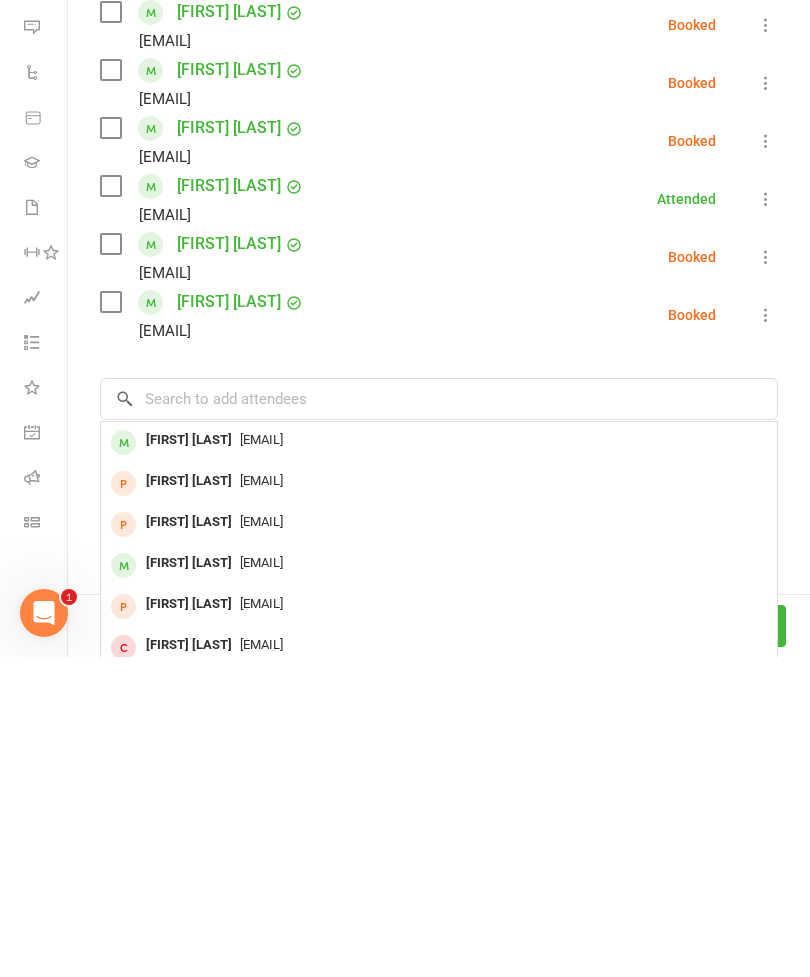 scroll, scrollTop: 391, scrollLeft: 0, axis: vertical 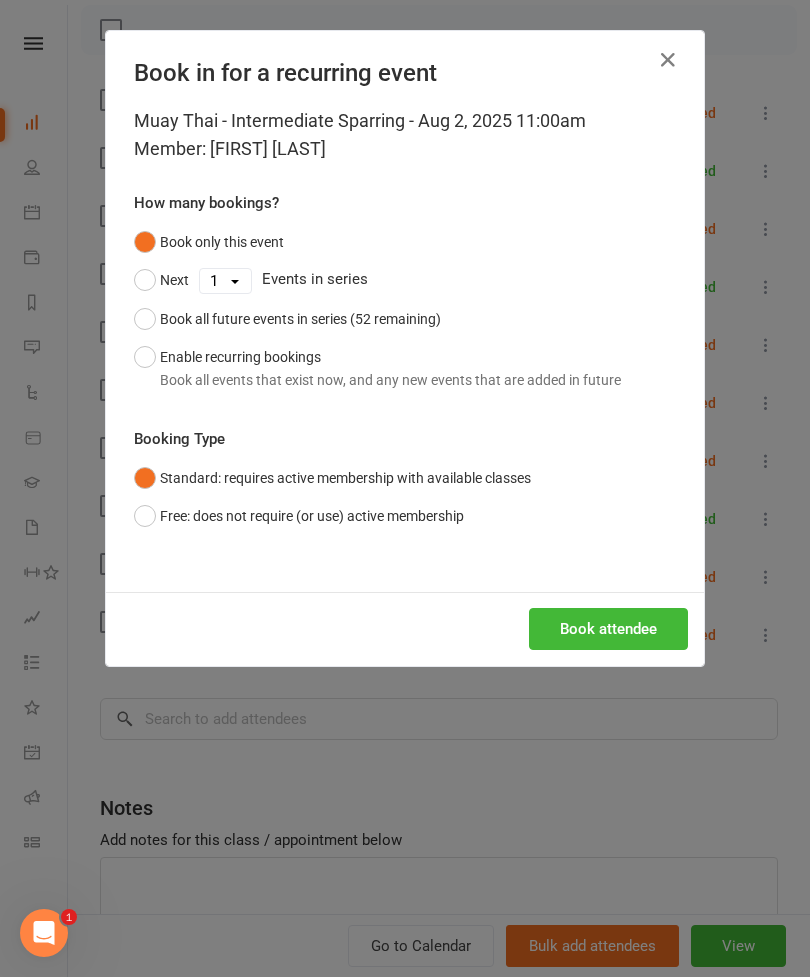 click on "Book attendee" at bounding box center (405, 629) 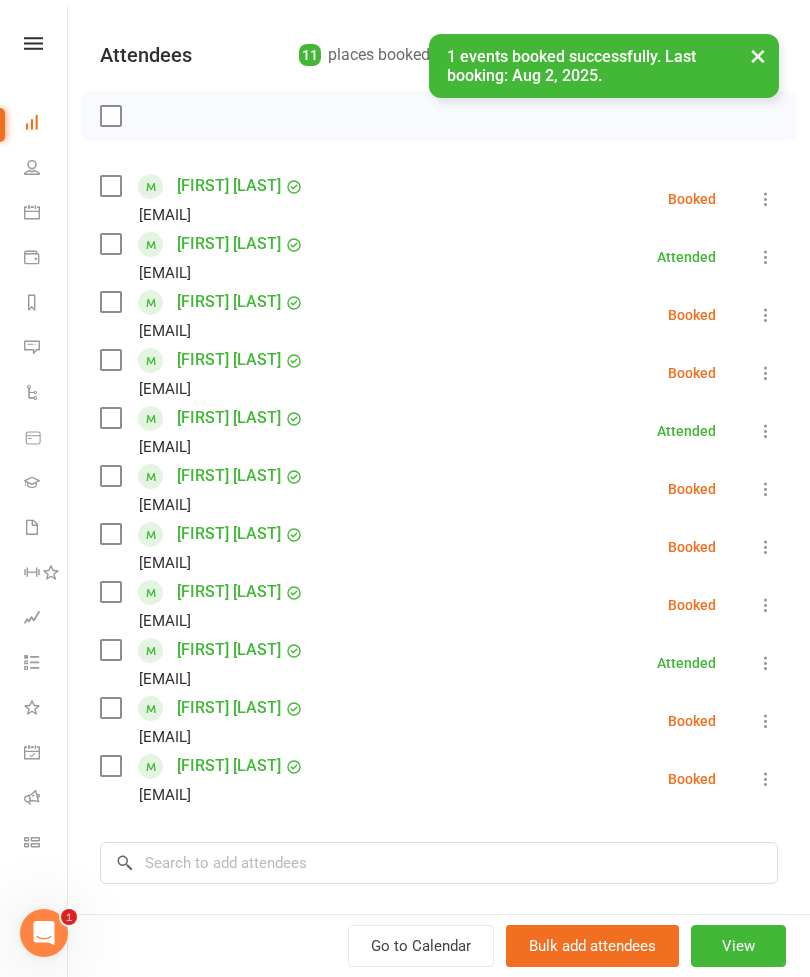 scroll, scrollTop: 201, scrollLeft: 0, axis: vertical 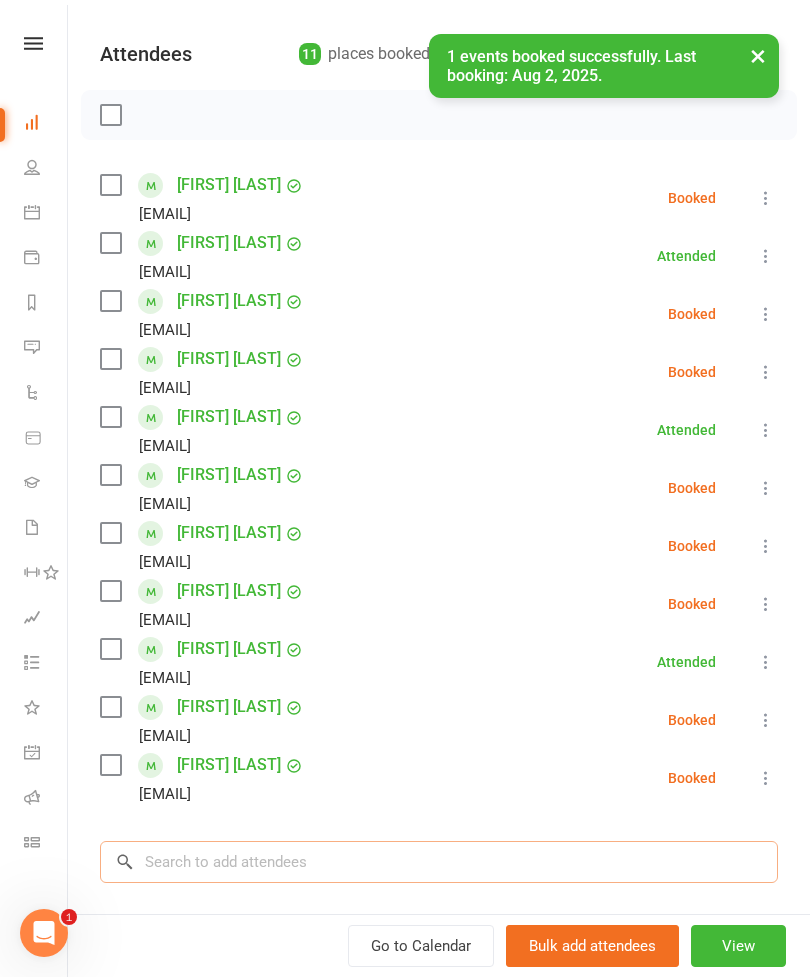click at bounding box center [439, 862] 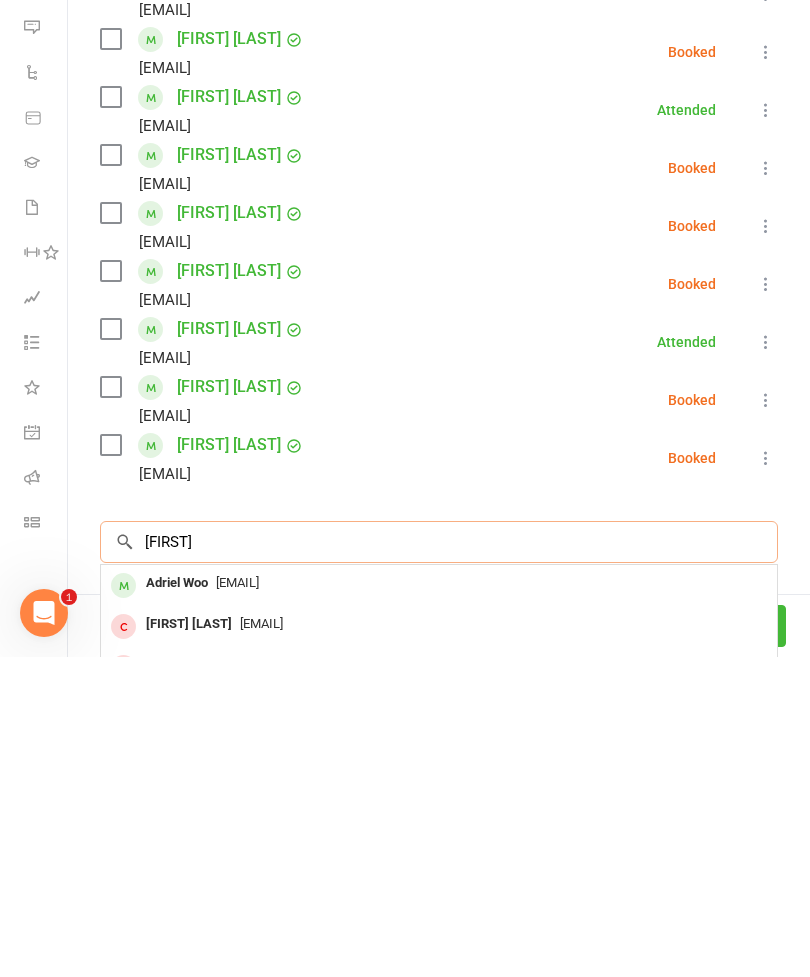 type on "[FIRST]" 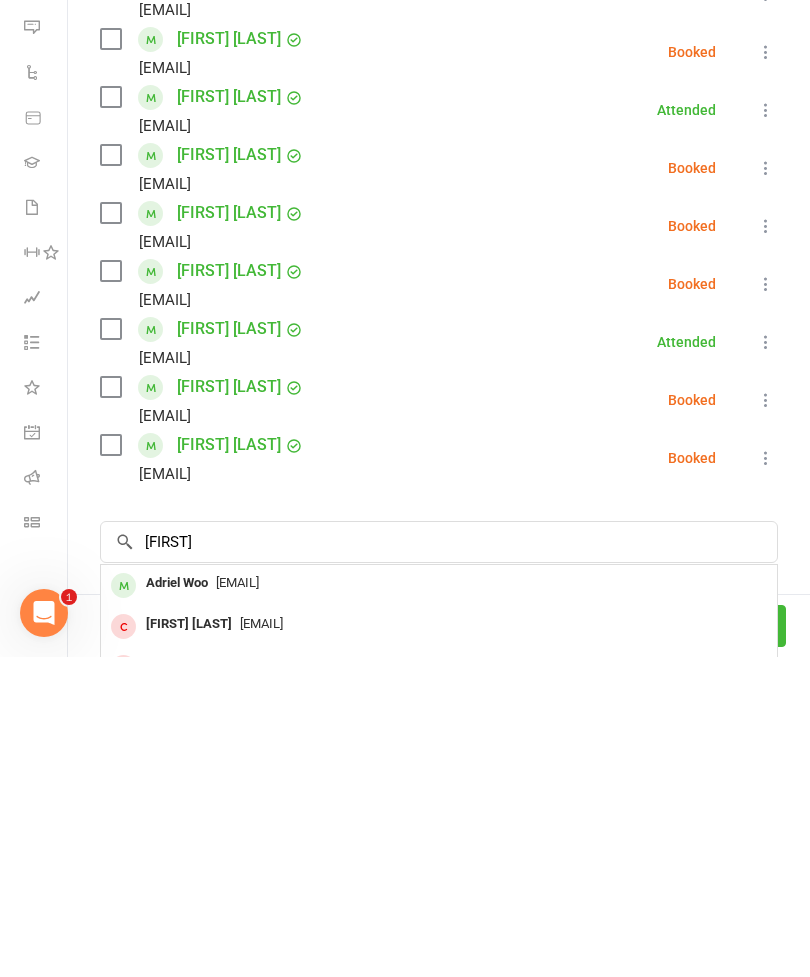 click on "Adriel Woo" at bounding box center (177, 903) 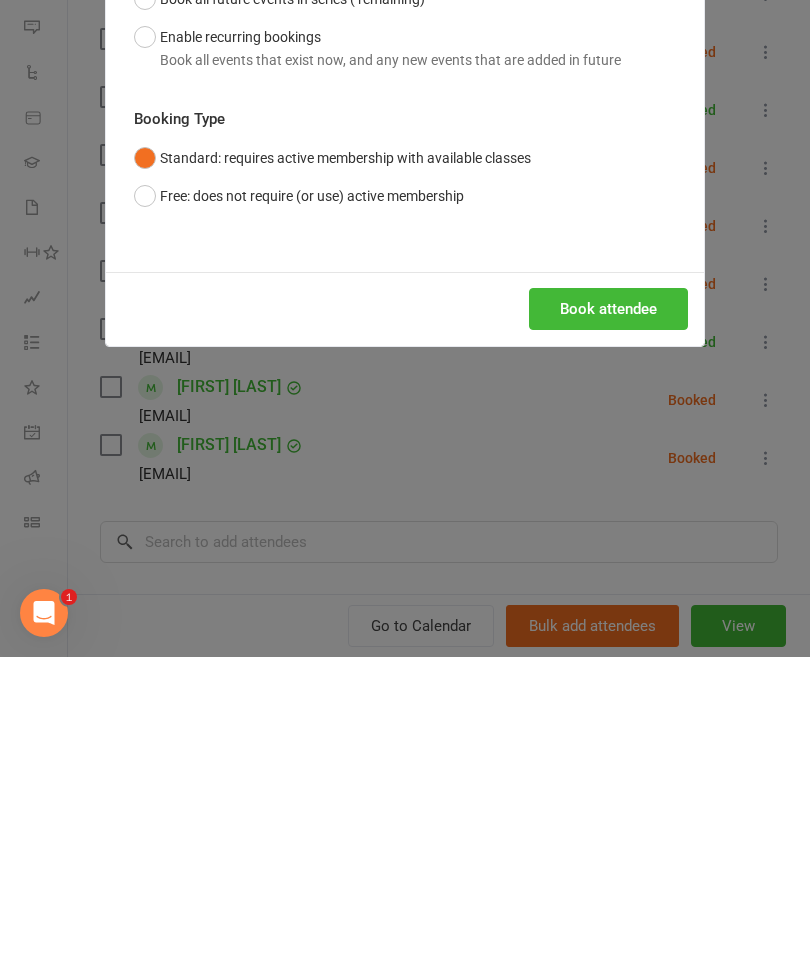 scroll, scrollTop: 925, scrollLeft: 0, axis: vertical 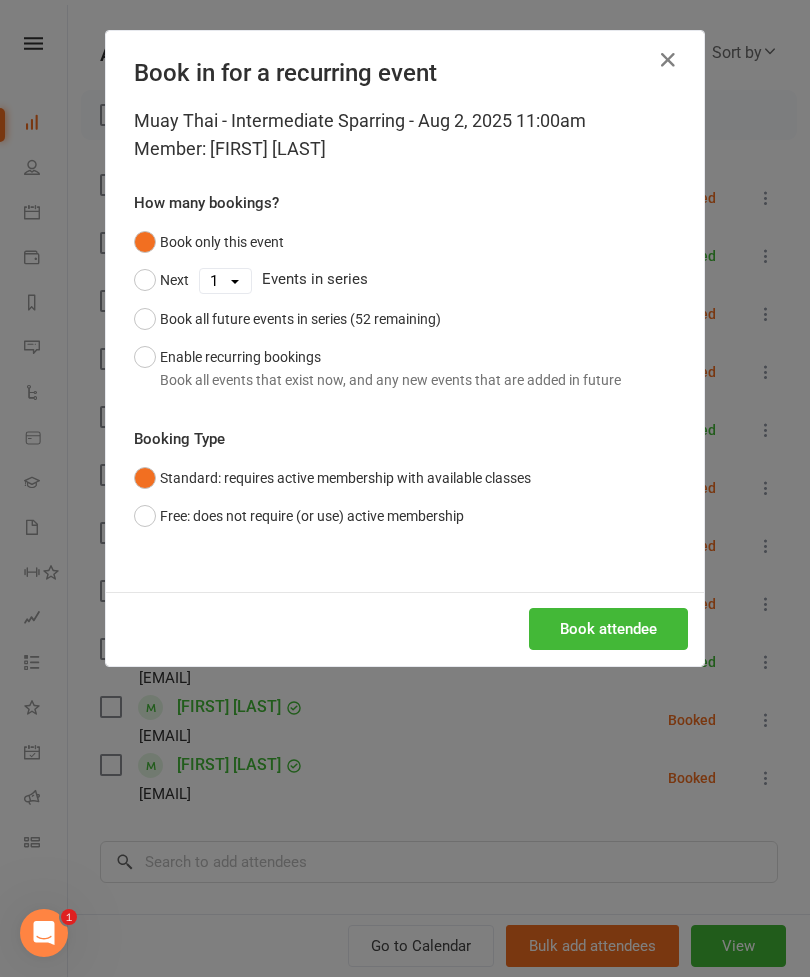 click on "Book attendee" at bounding box center (608, 629) 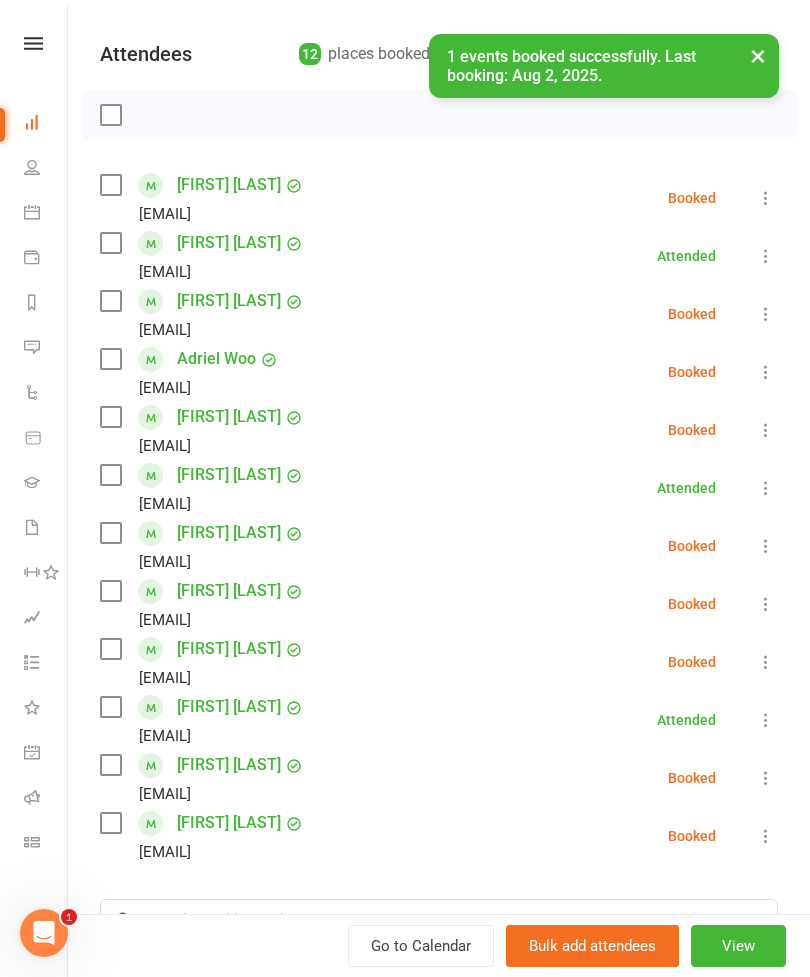 scroll, scrollTop: 188, scrollLeft: 0, axis: vertical 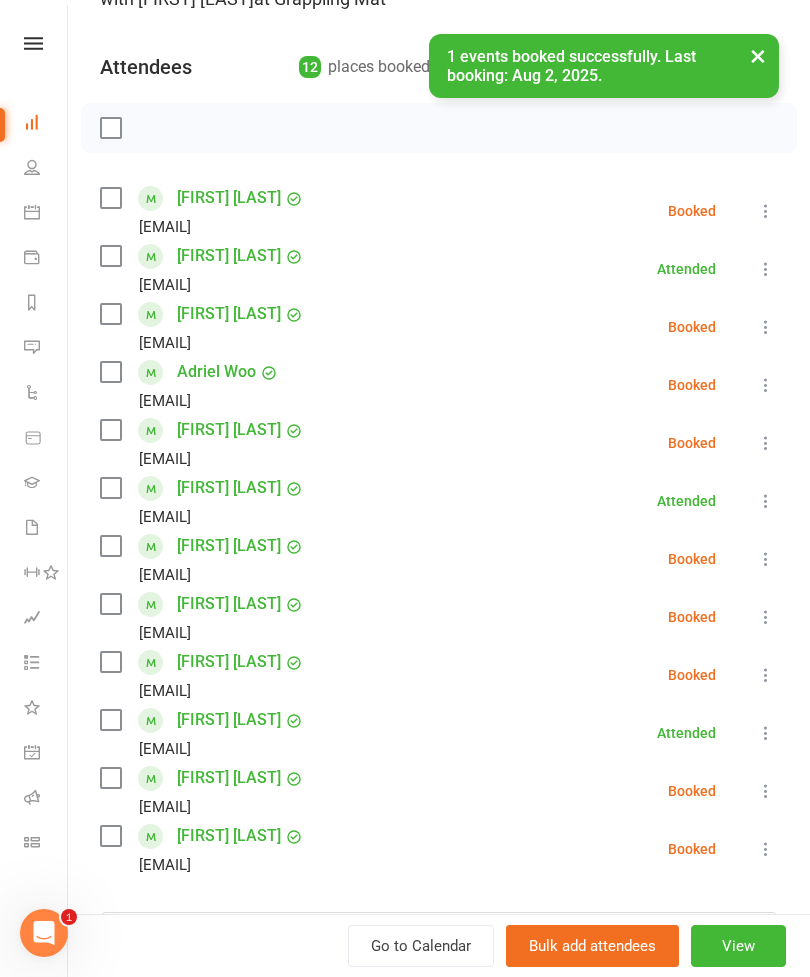 click at bounding box center [110, 372] 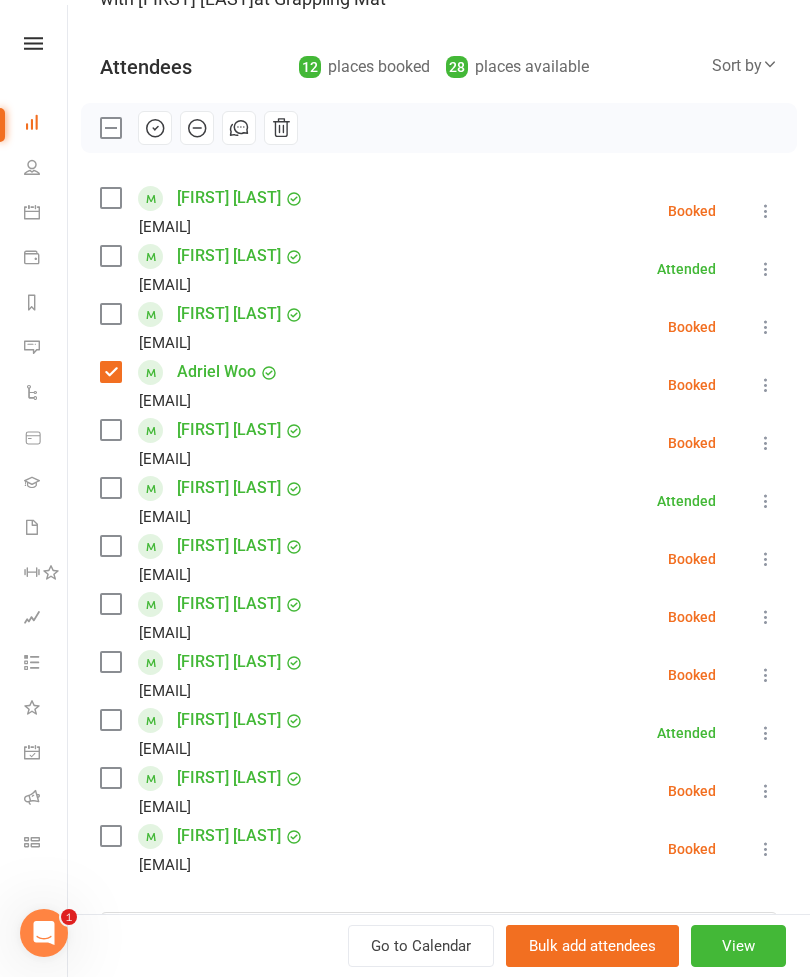click at bounding box center (110, 778) 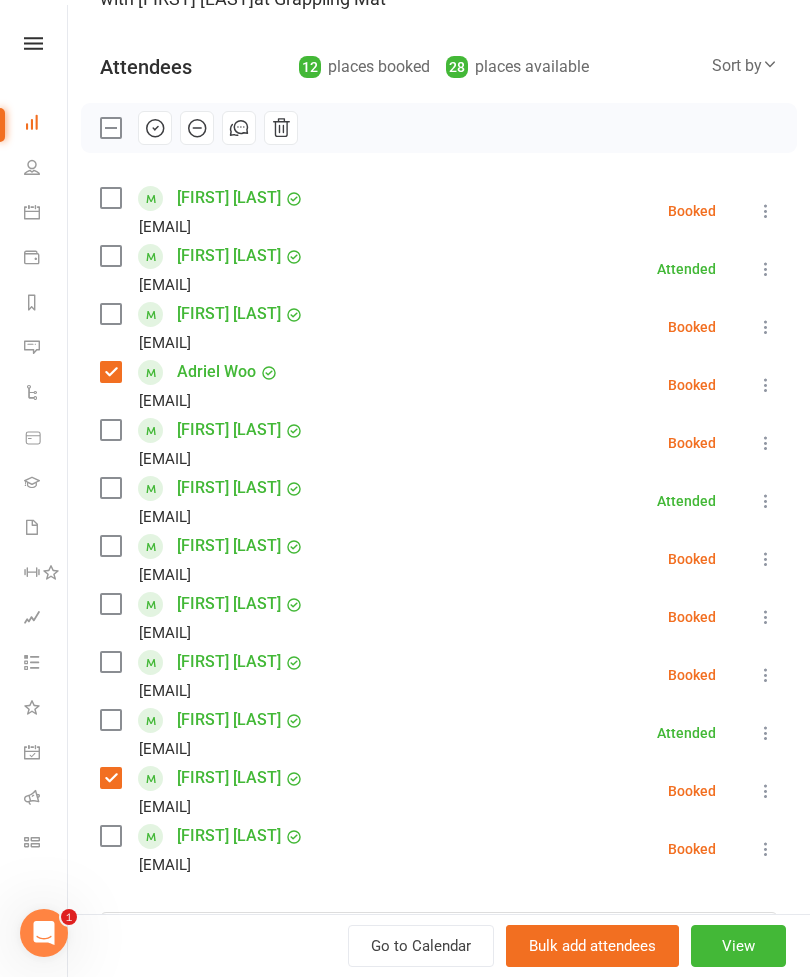 click at bounding box center (110, 430) 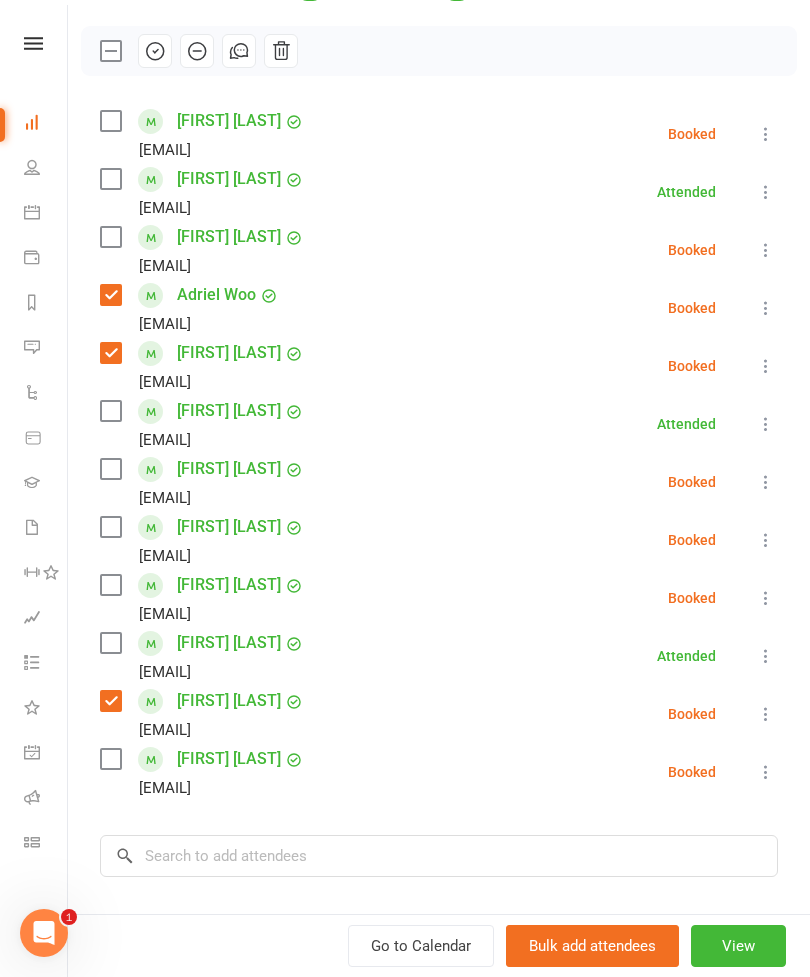 scroll, scrollTop: 287, scrollLeft: 0, axis: vertical 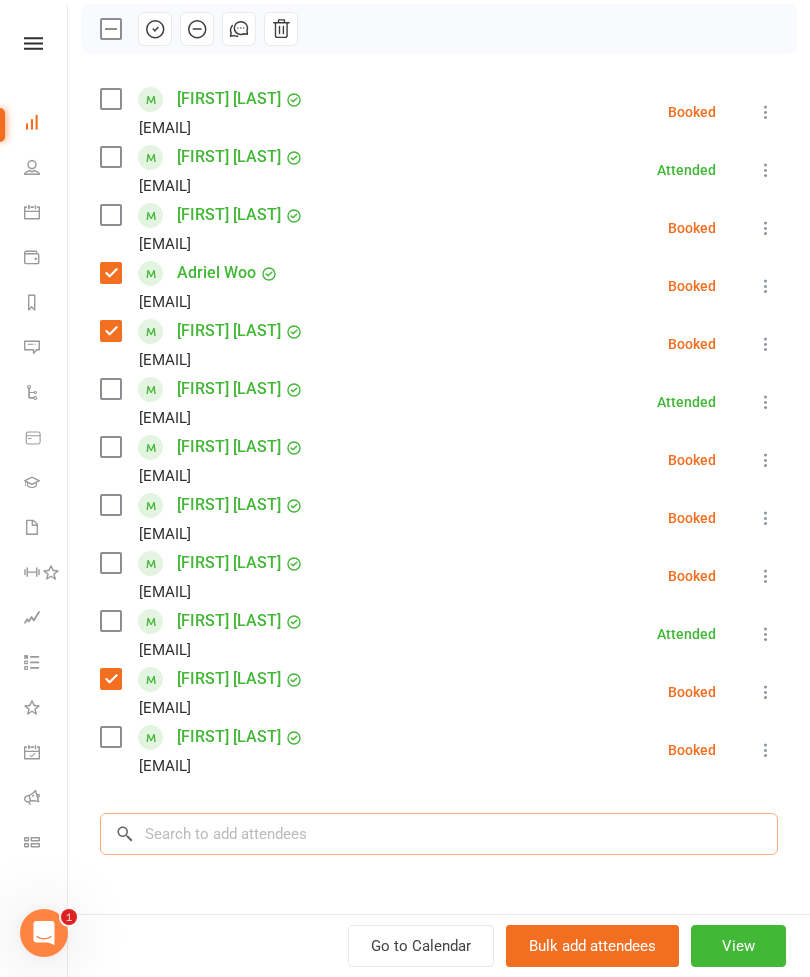 click at bounding box center [439, 834] 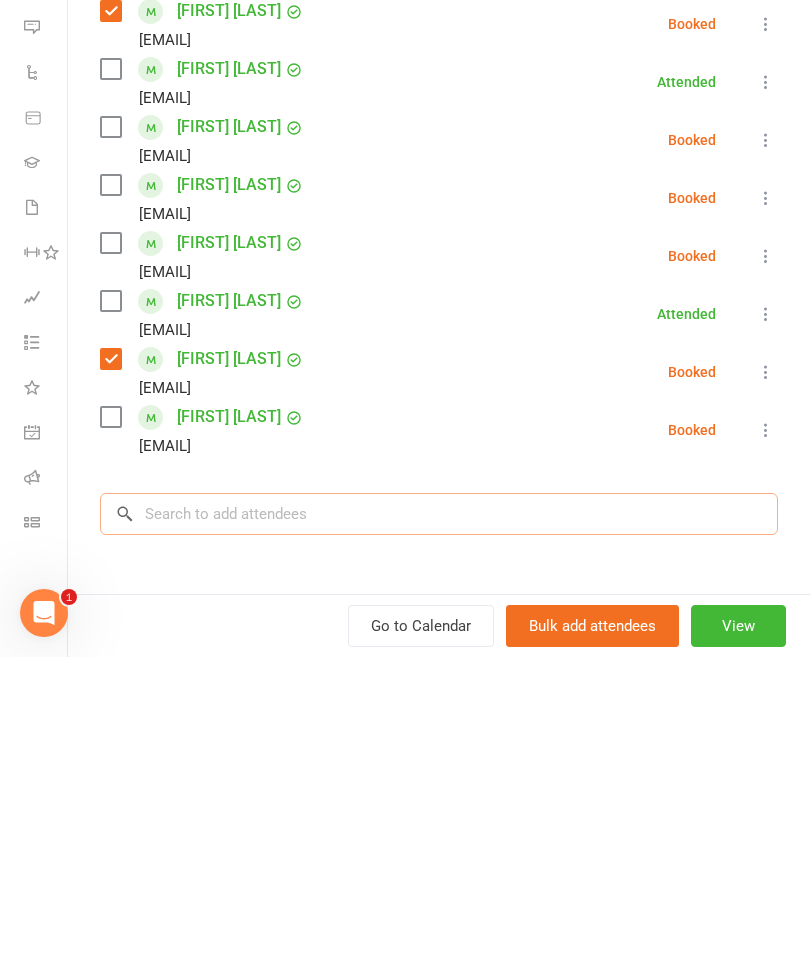 scroll, scrollTop: 280, scrollLeft: 0, axis: vertical 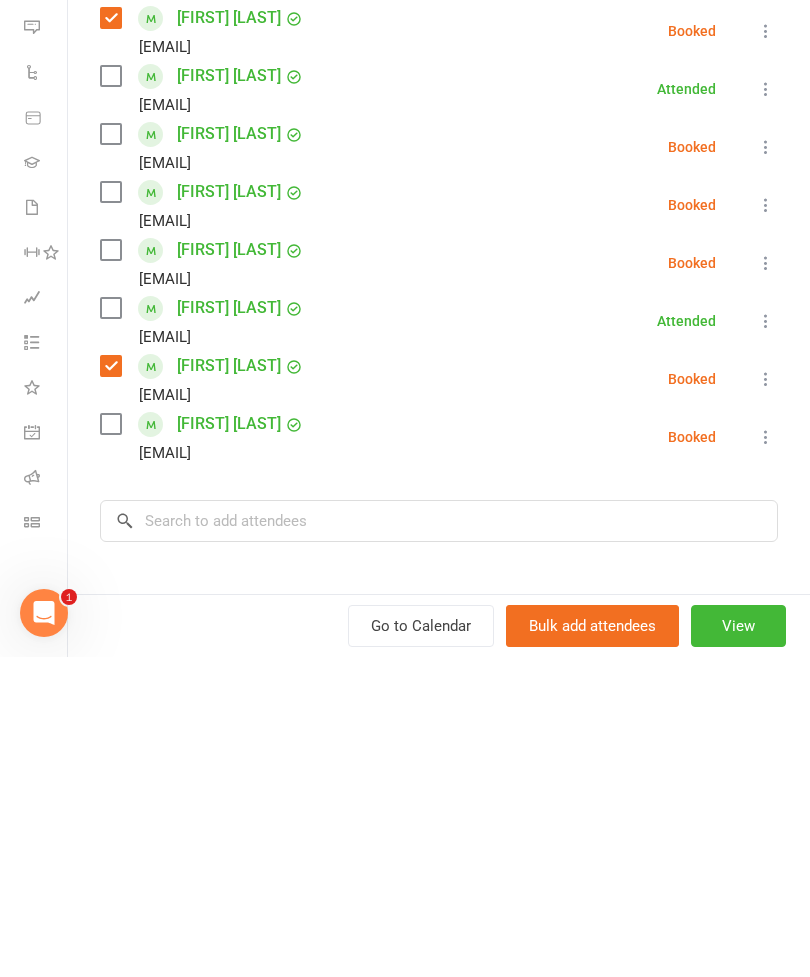click 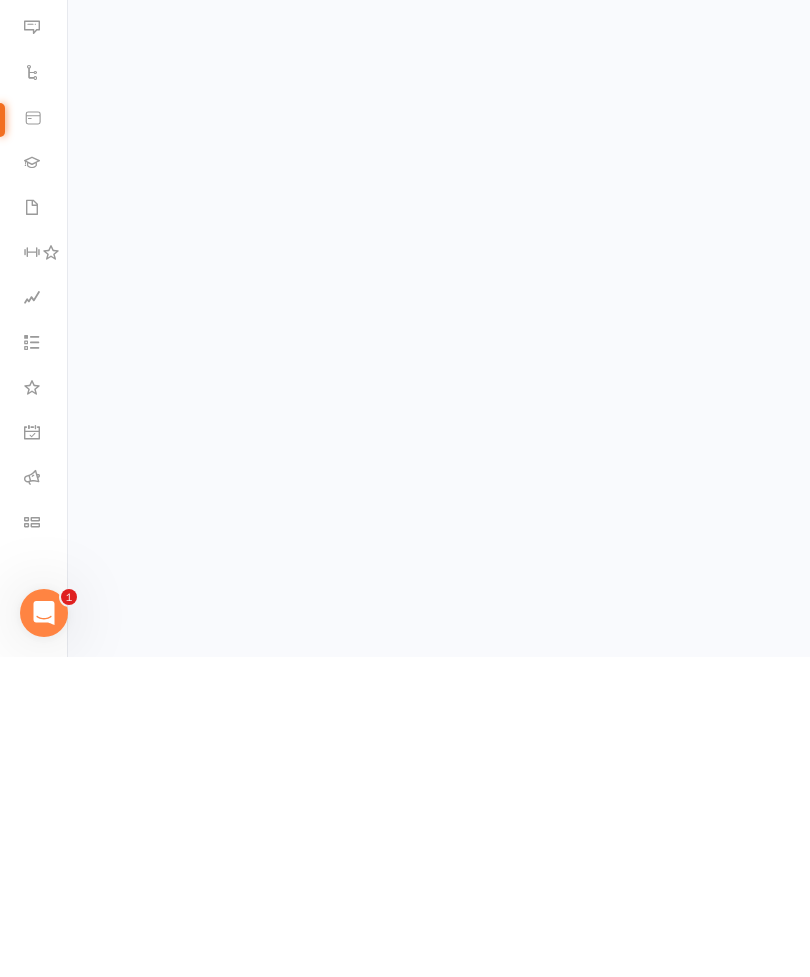scroll, scrollTop: 0, scrollLeft: 0, axis: both 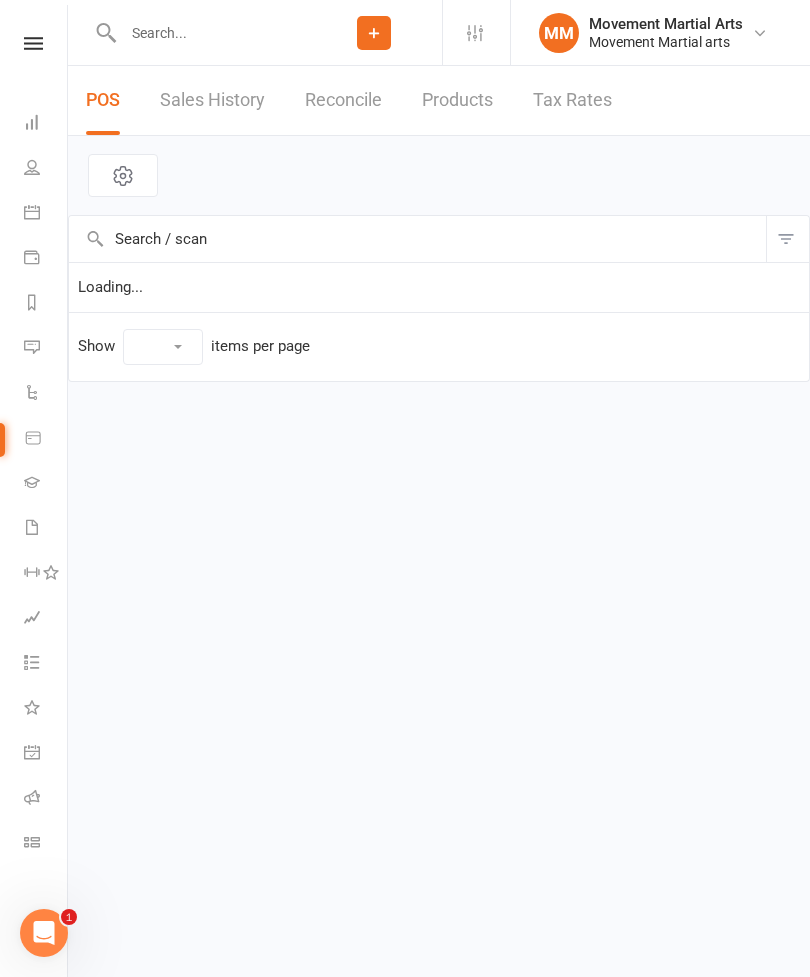select on "50" 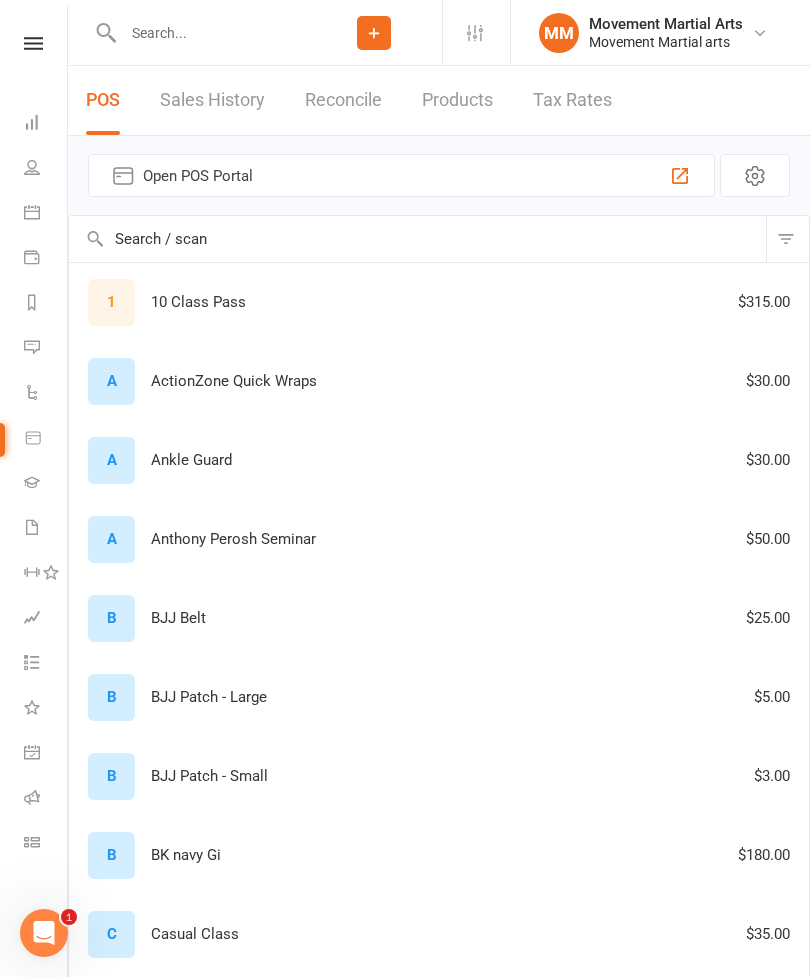 click at bounding box center [32, 212] 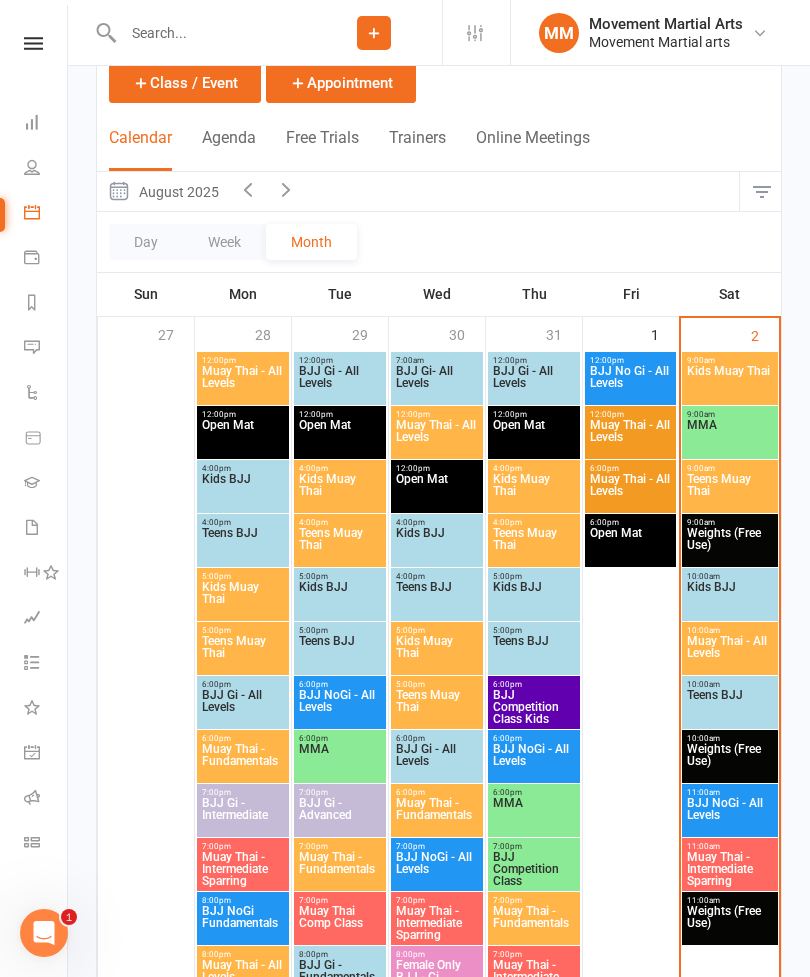 scroll, scrollTop: 131, scrollLeft: 0, axis: vertical 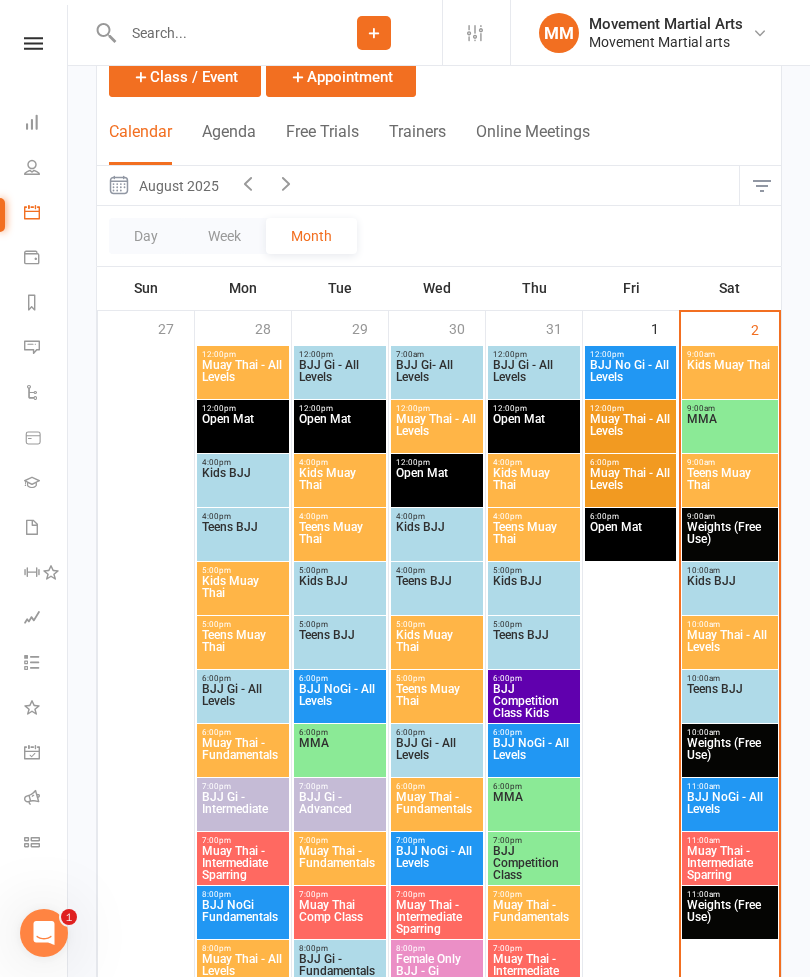 click on "Muay Thai - All Levels" at bounding box center [730, 647] 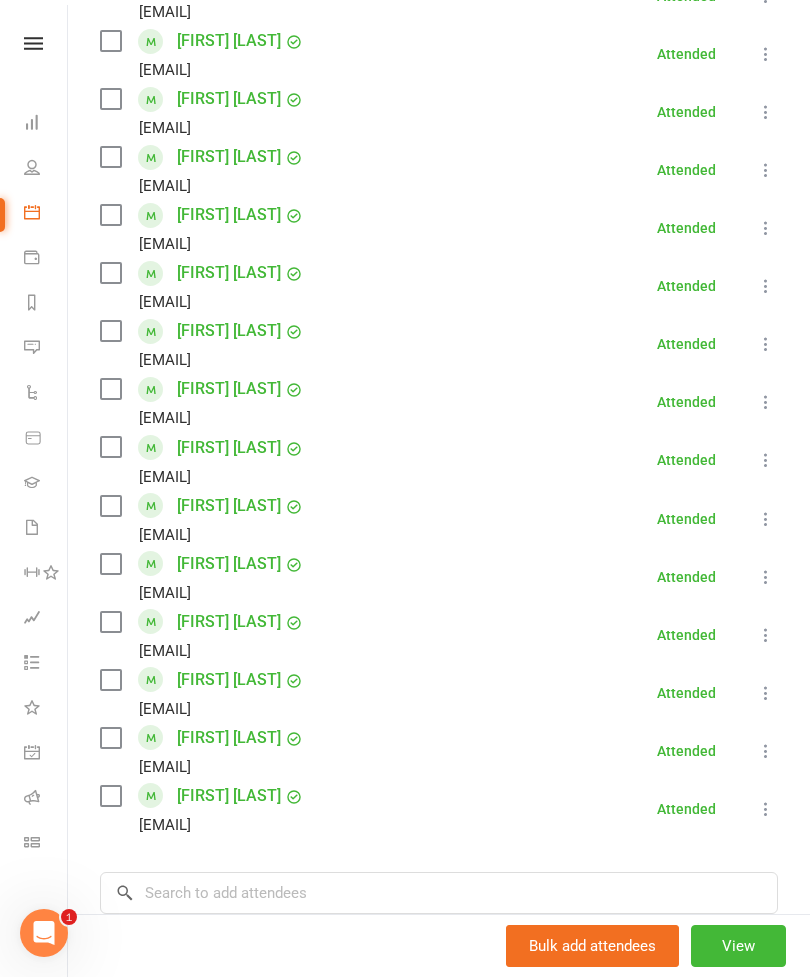 scroll, scrollTop: 810, scrollLeft: 0, axis: vertical 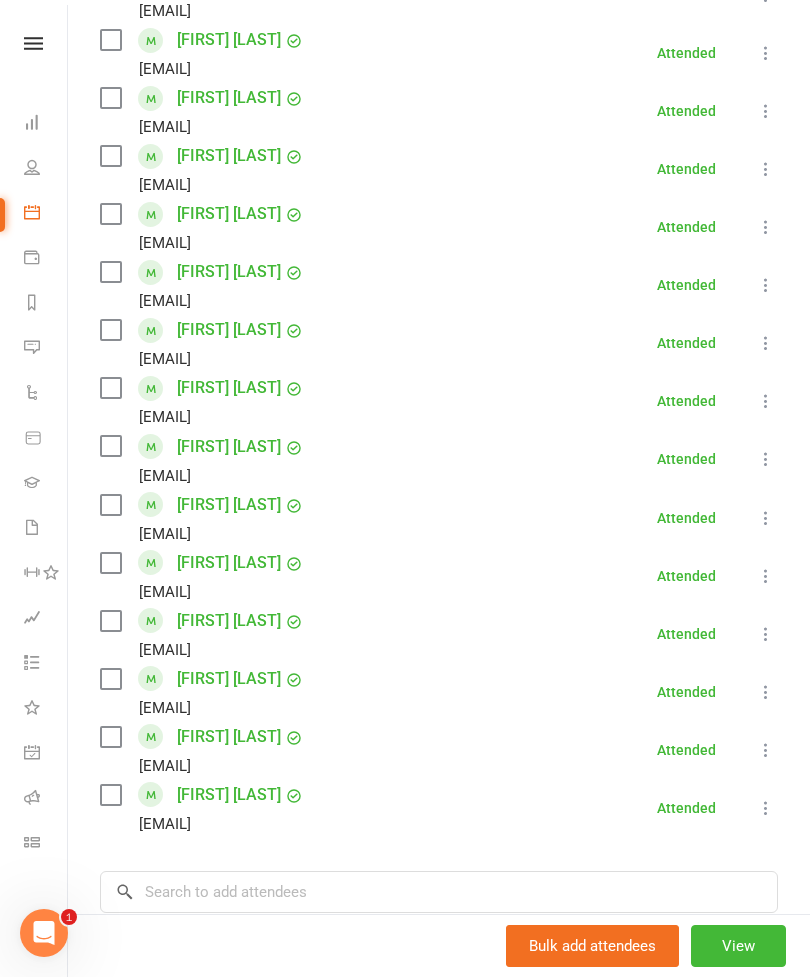 click on "Dashboard" at bounding box center (46, 124) 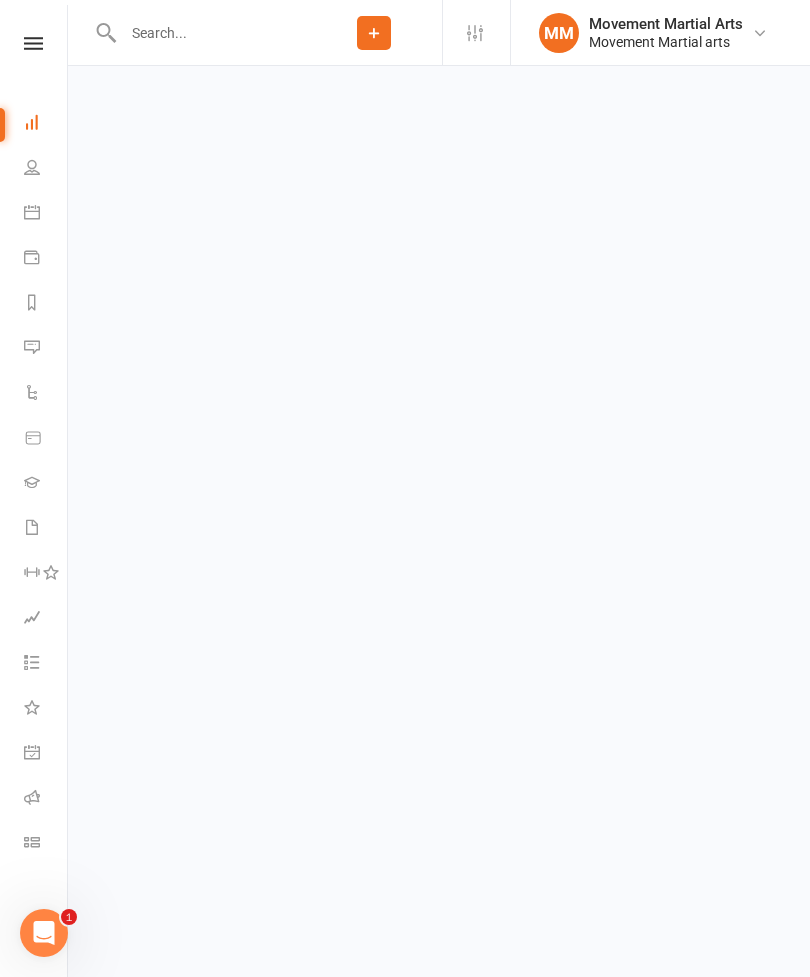scroll, scrollTop: 0, scrollLeft: 0, axis: both 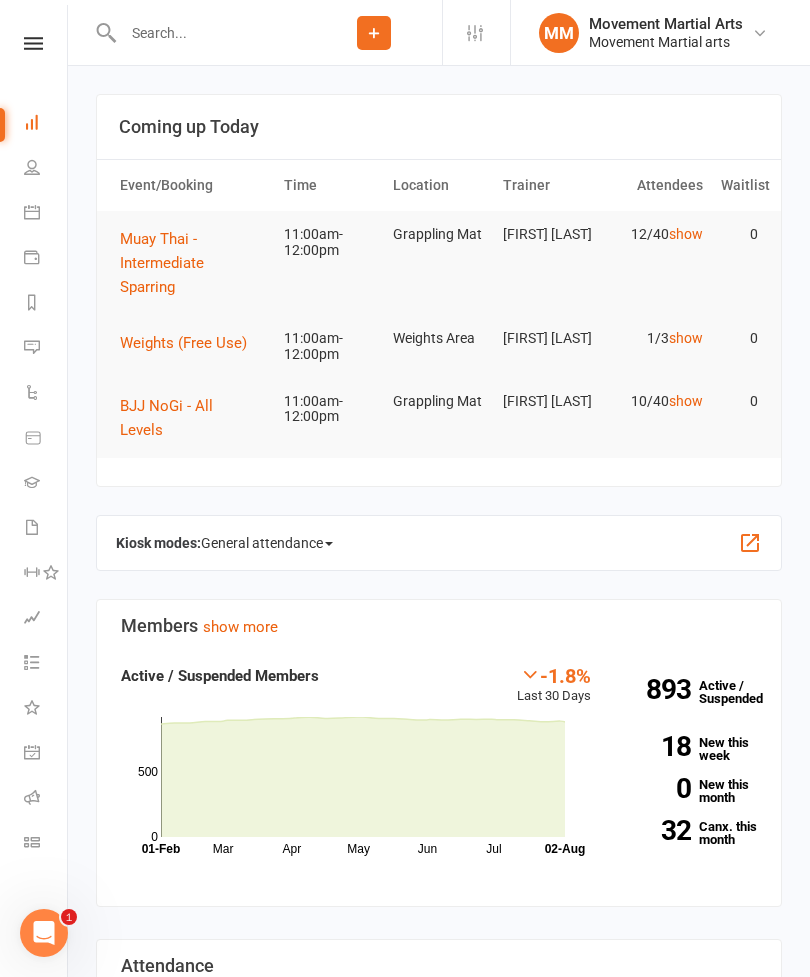 click on "Muay Thai - Intermediate Sparring" at bounding box center (162, 263) 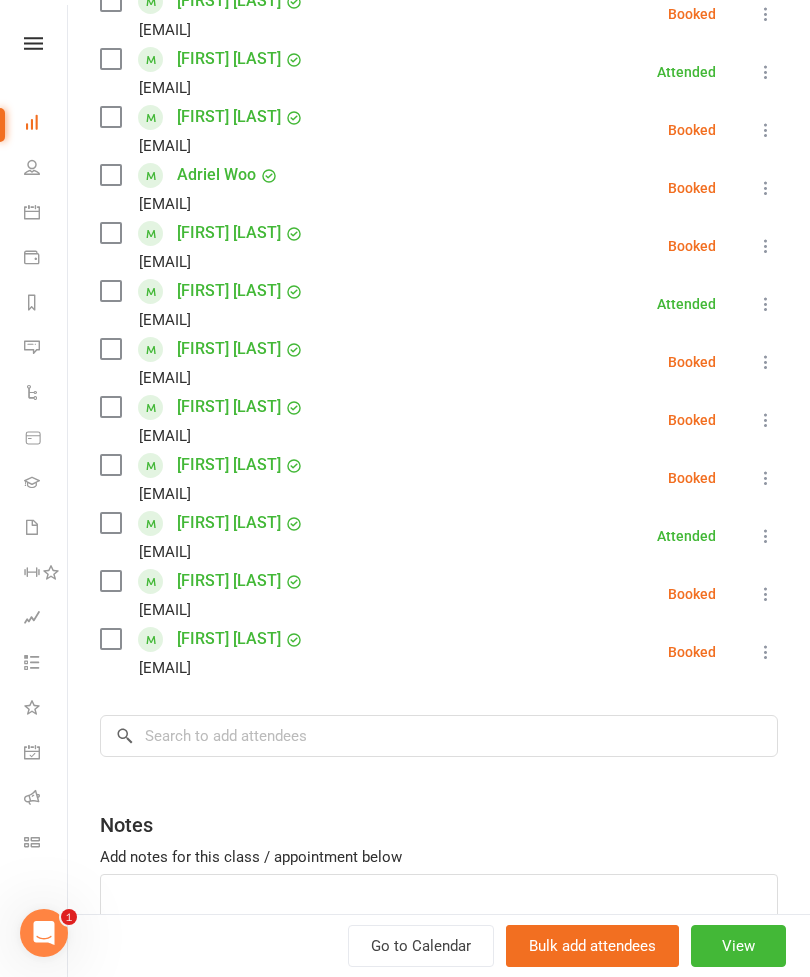 scroll, scrollTop: 428, scrollLeft: 0, axis: vertical 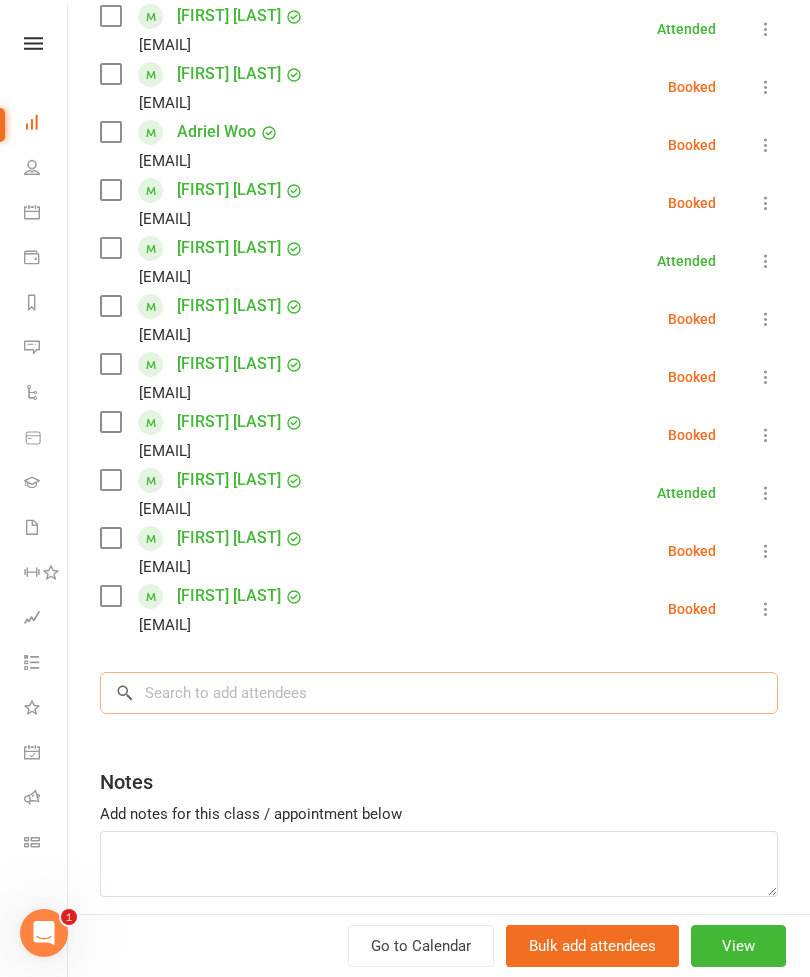 click at bounding box center [439, 693] 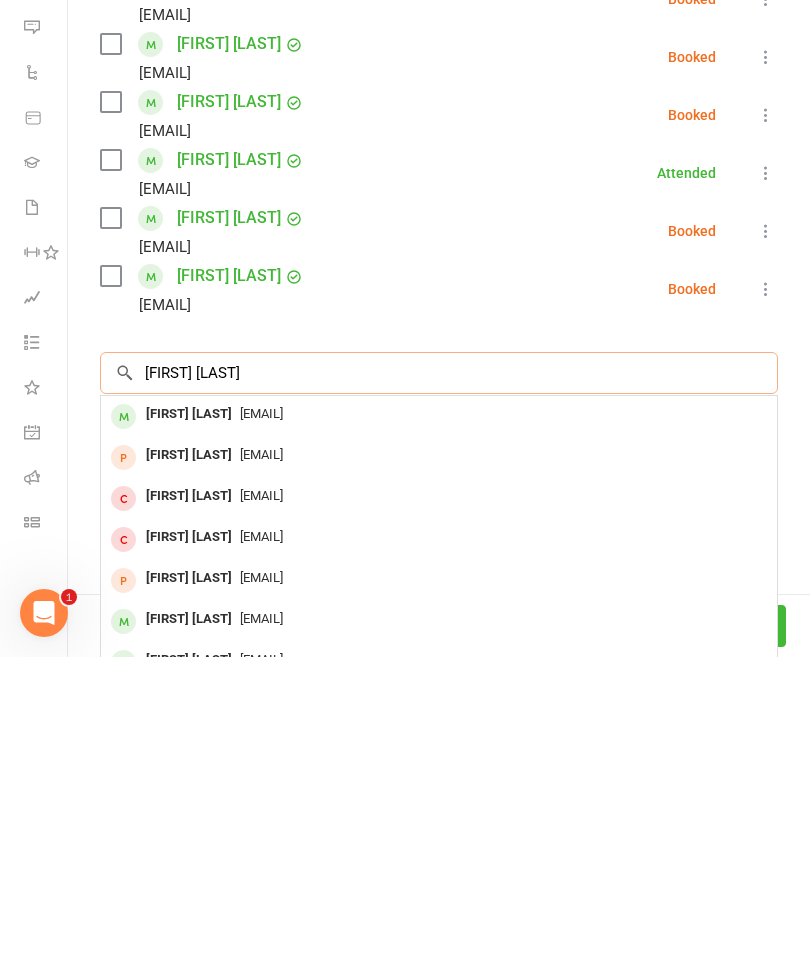 type on "[FIRST] [LAST]" 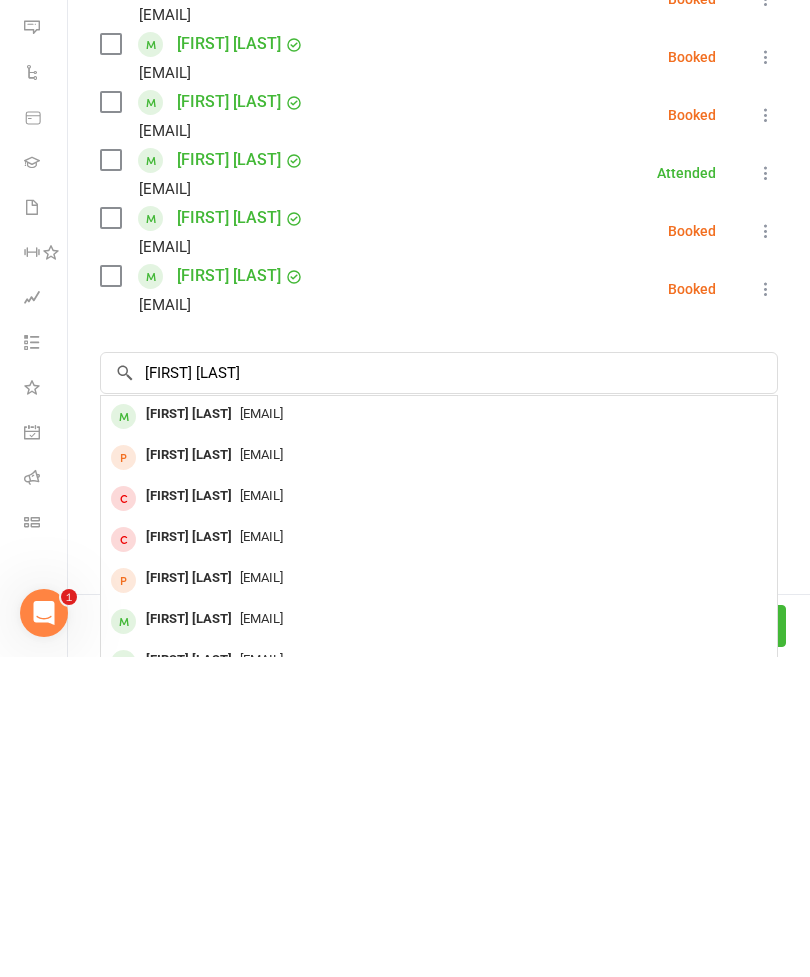 click on "[FIRST] [LAST]" at bounding box center [189, 734] 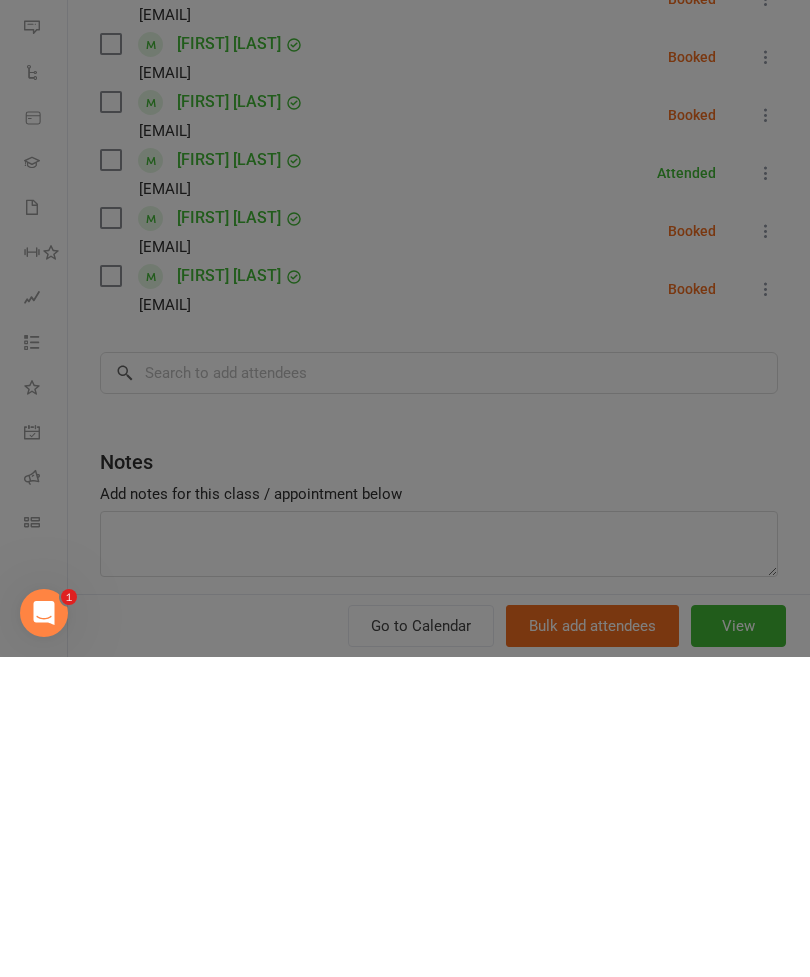 scroll, scrollTop: 365, scrollLeft: 0, axis: vertical 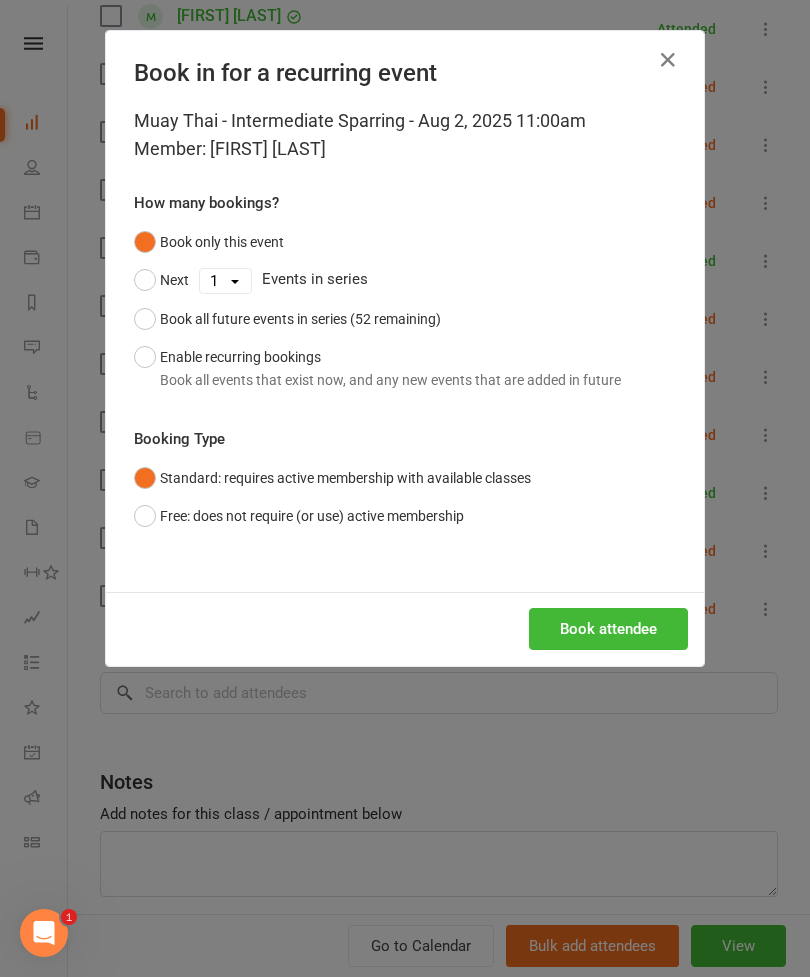 click on "Book attendee" at bounding box center (608, 629) 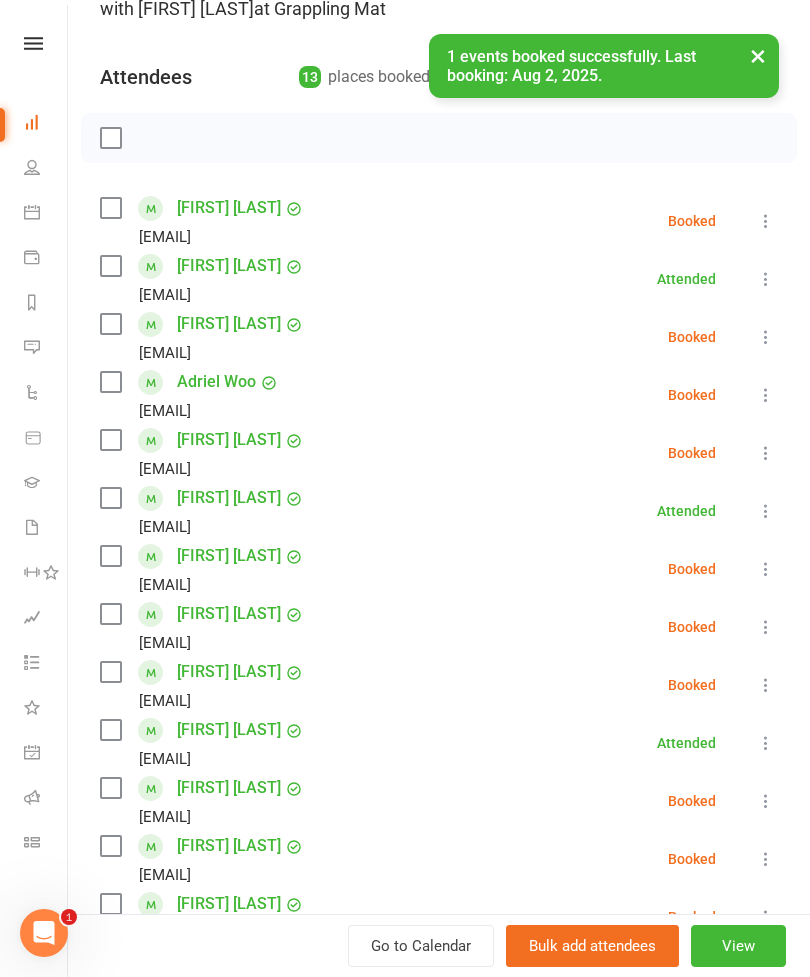 click at bounding box center [110, 440] 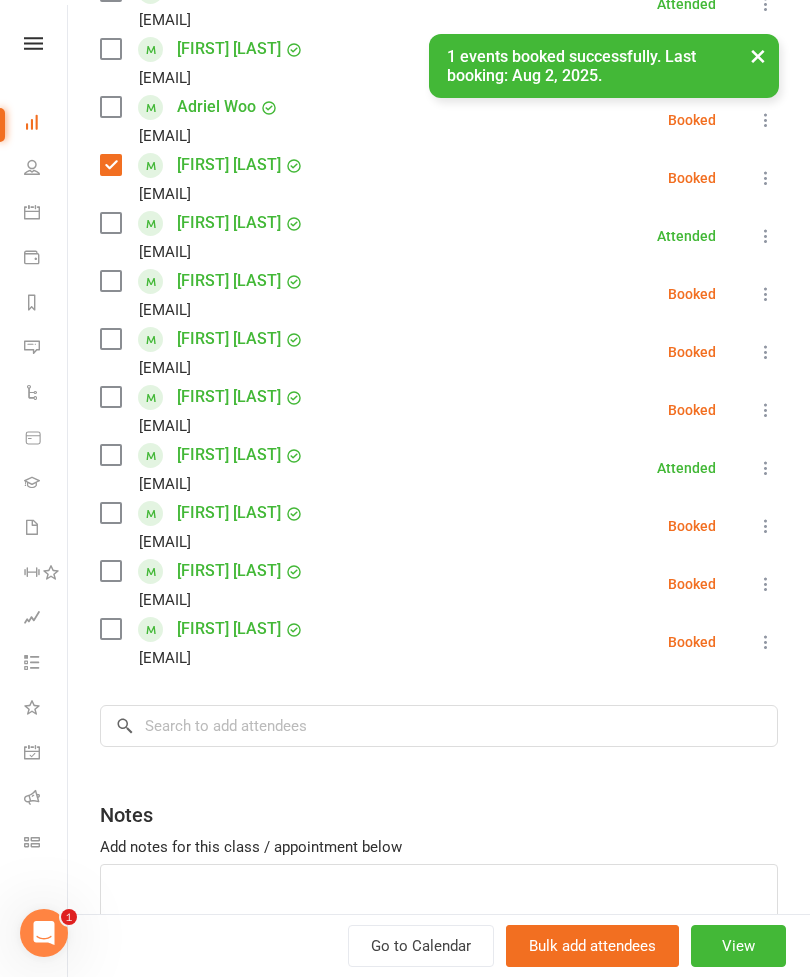 scroll, scrollTop: 455, scrollLeft: 0, axis: vertical 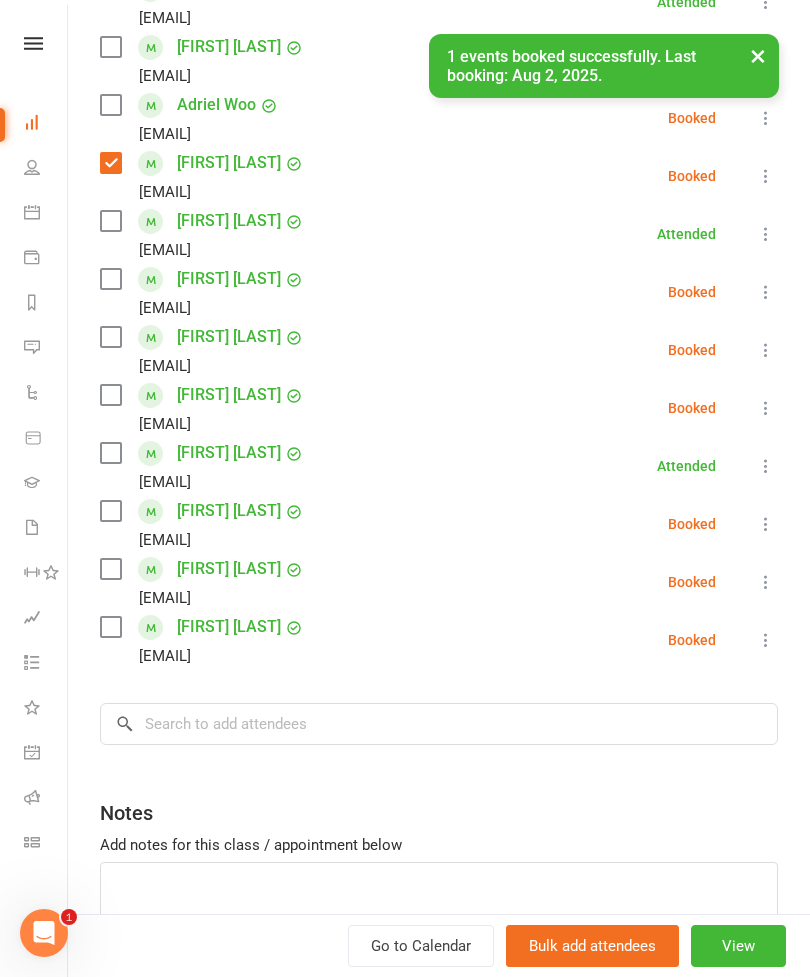 click at bounding box center [110, 627] 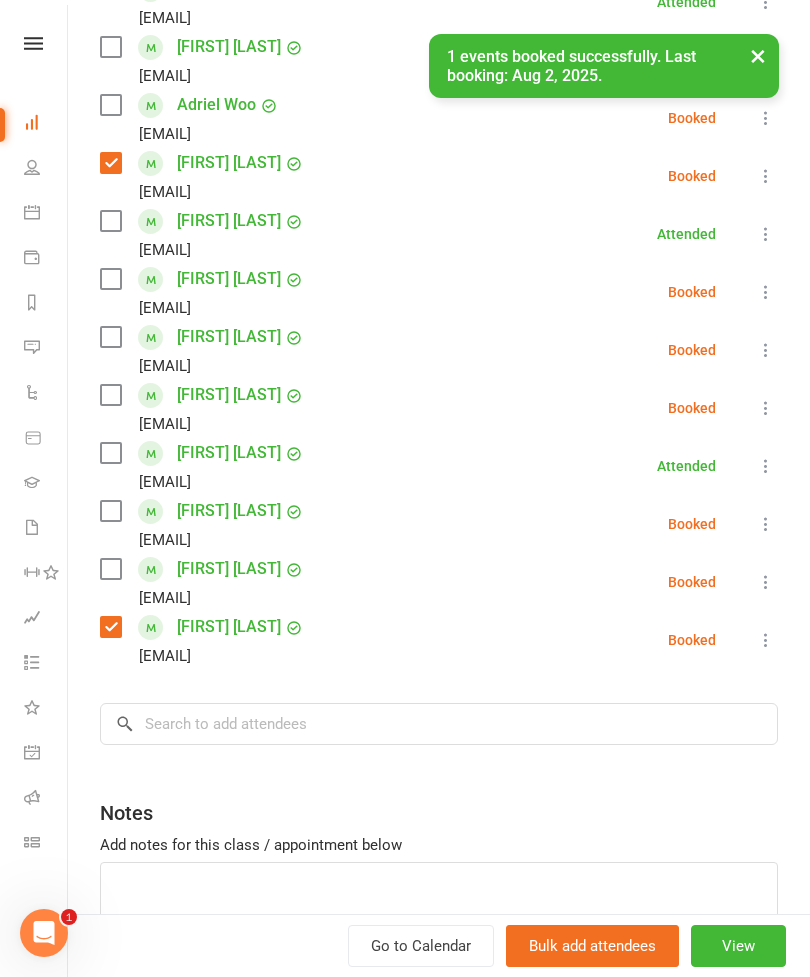 click at bounding box center (110, 627) 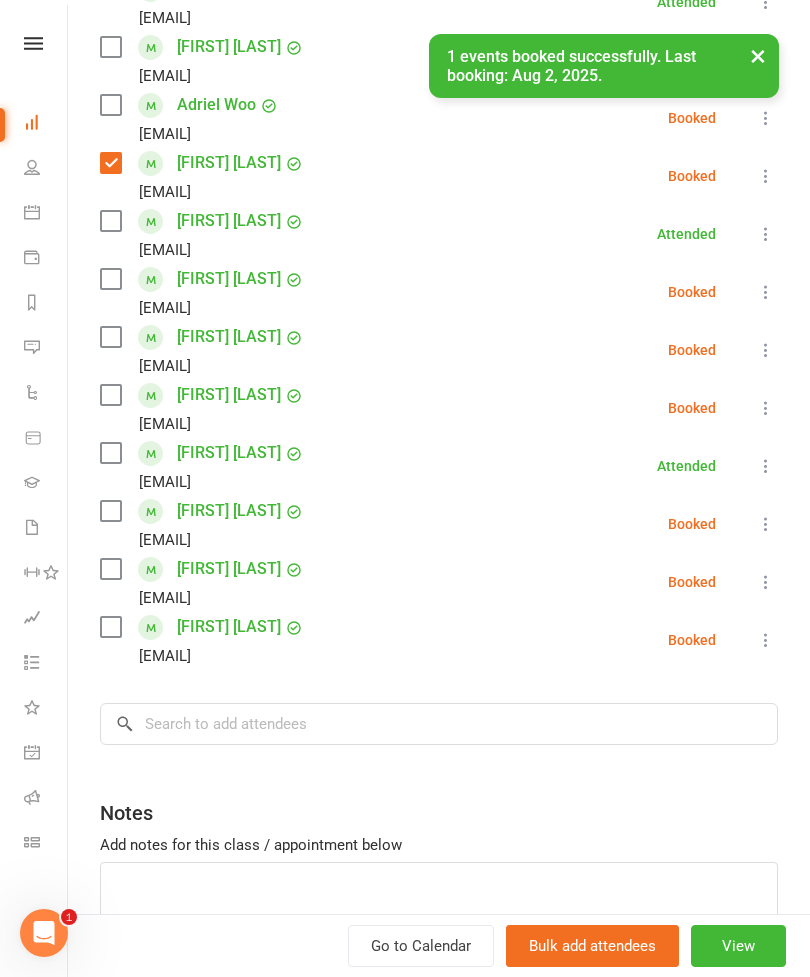 click at bounding box center [110, 569] 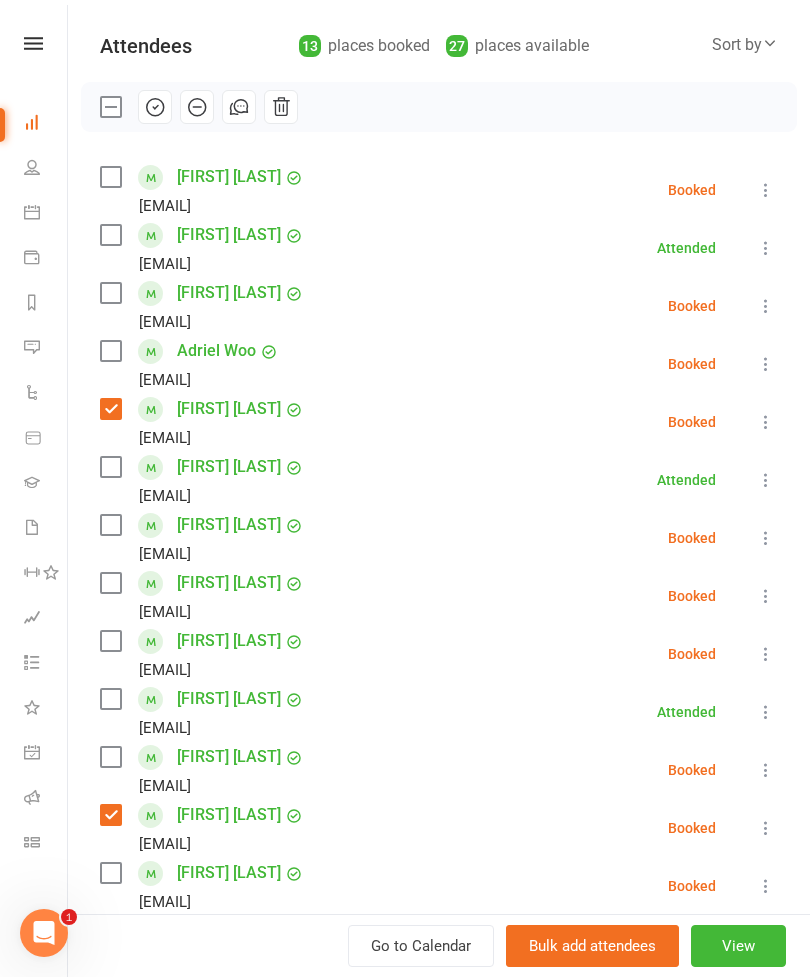 scroll, scrollTop: 204, scrollLeft: 0, axis: vertical 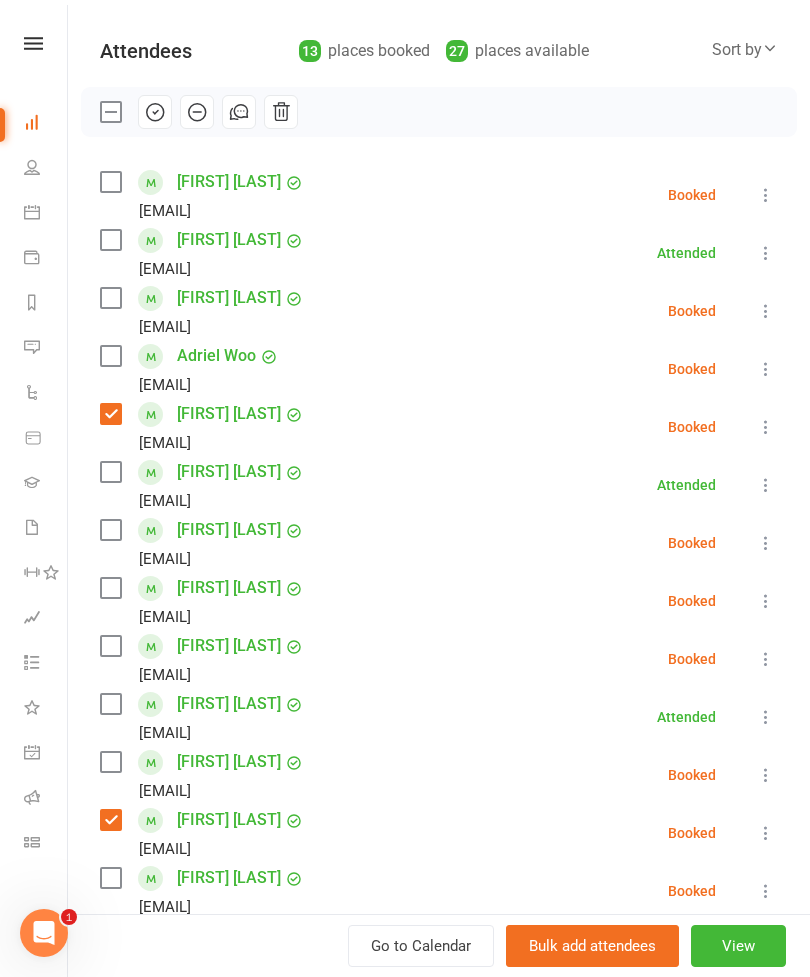 click at bounding box center (110, 356) 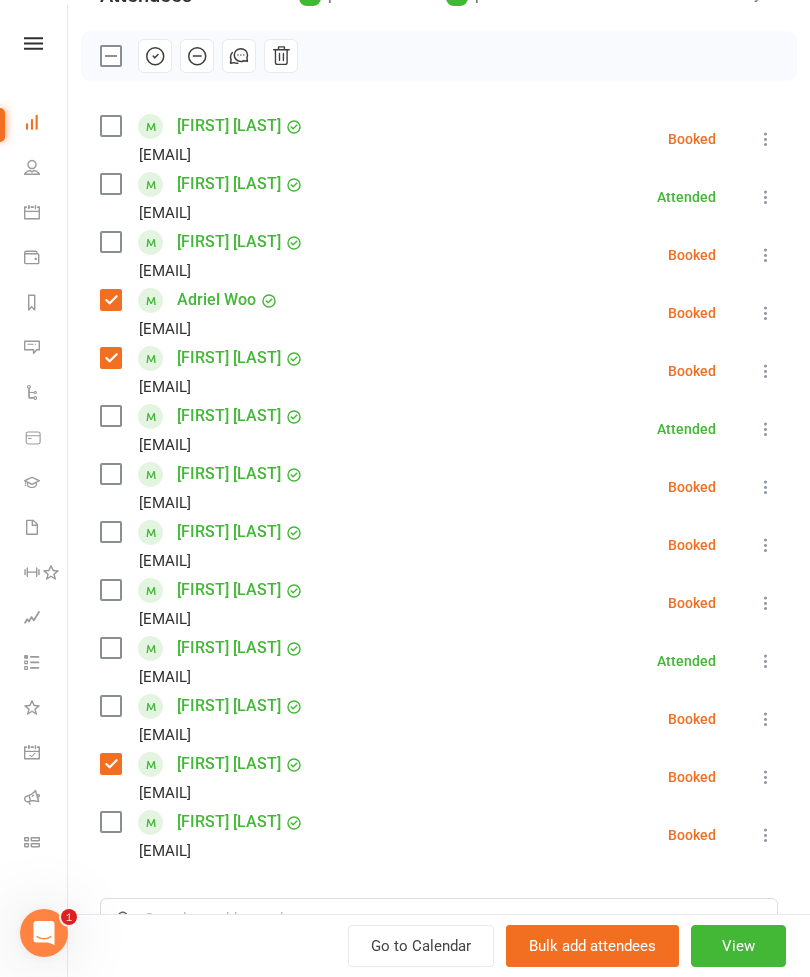 scroll, scrollTop: 310, scrollLeft: 0, axis: vertical 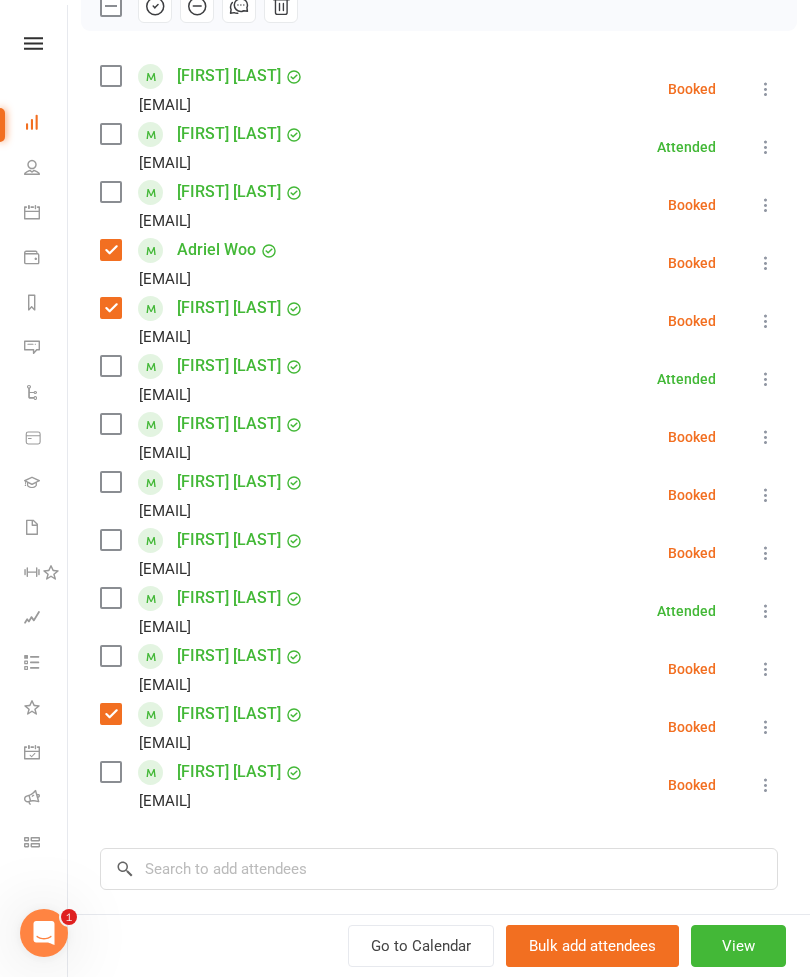 click at bounding box center [110, 656] 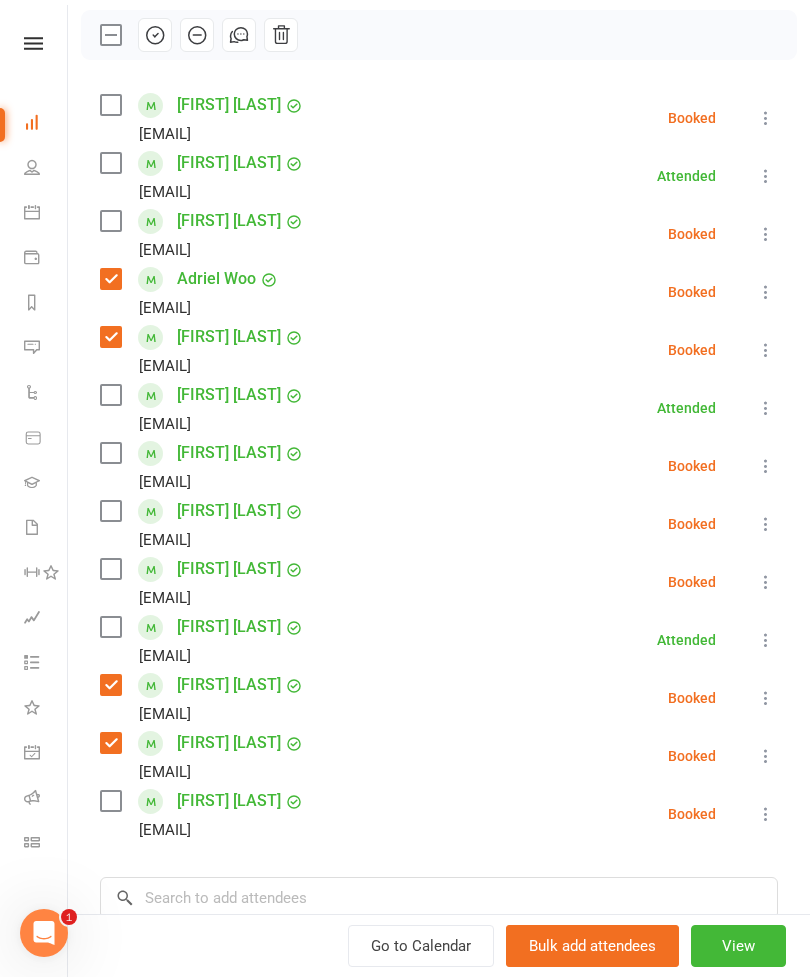 click at bounding box center (110, 221) 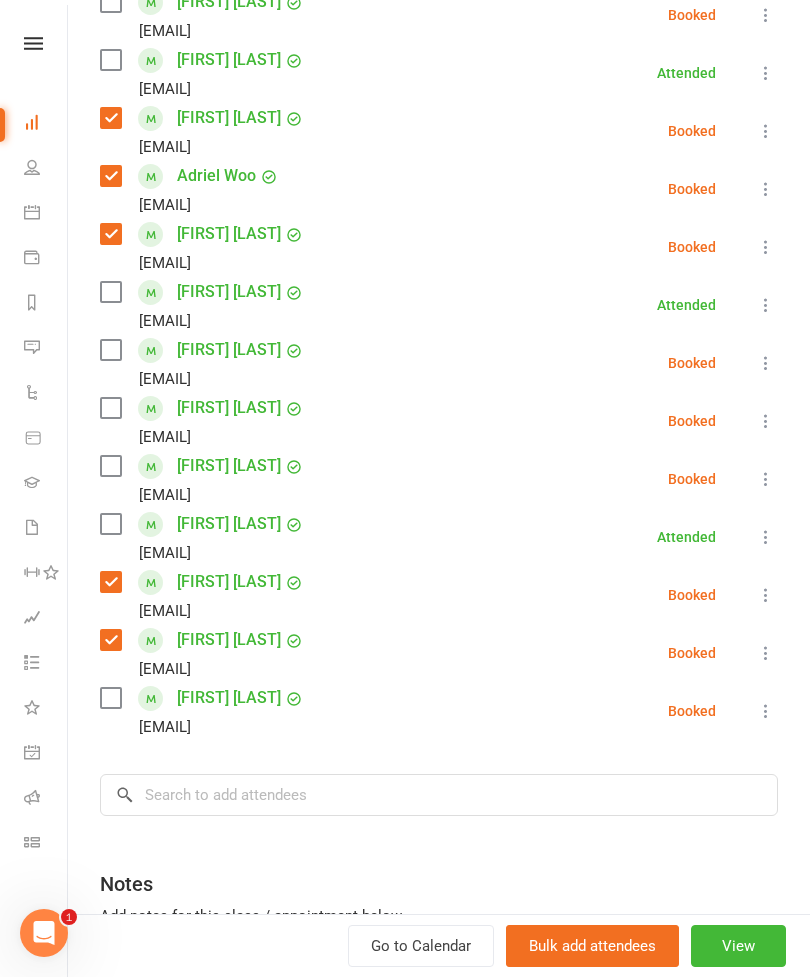 scroll, scrollTop: 392, scrollLeft: 0, axis: vertical 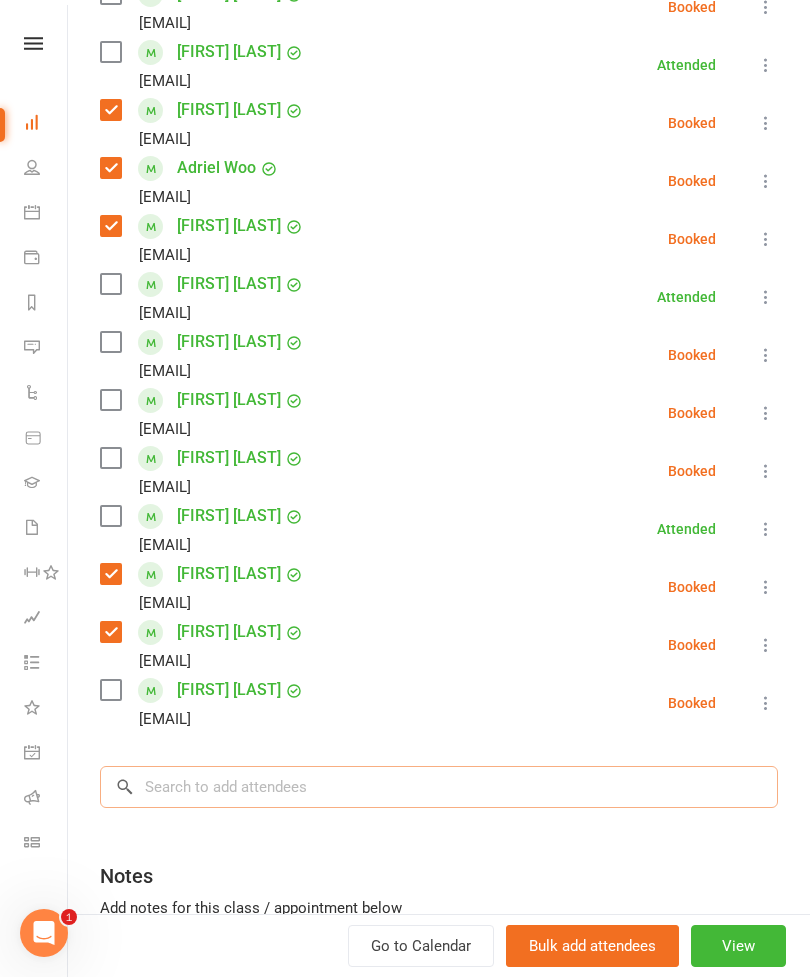 click at bounding box center [439, 787] 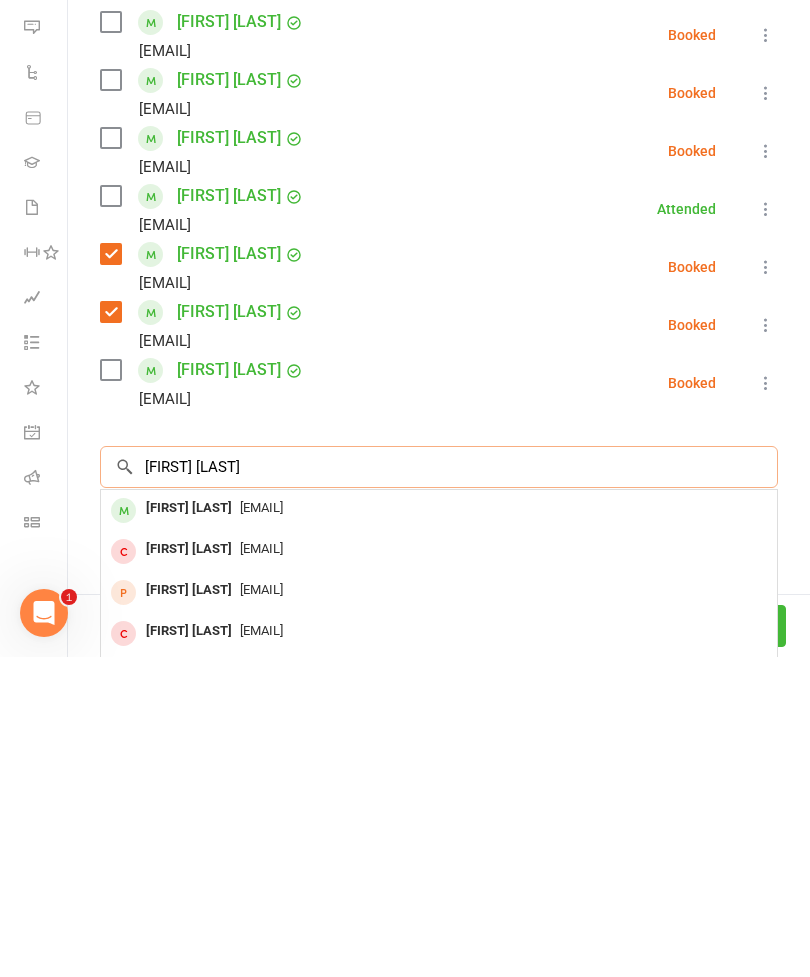 type on "[FIRST] [LAST]" 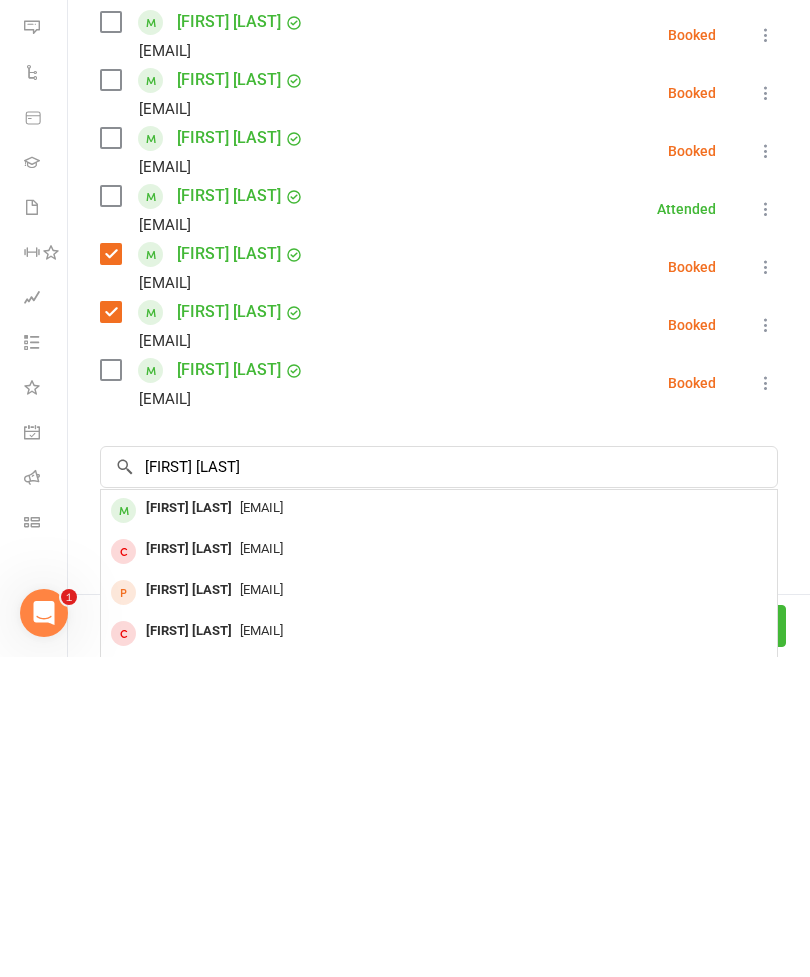 click on "[FIRST] [LAST]" at bounding box center (189, 828) 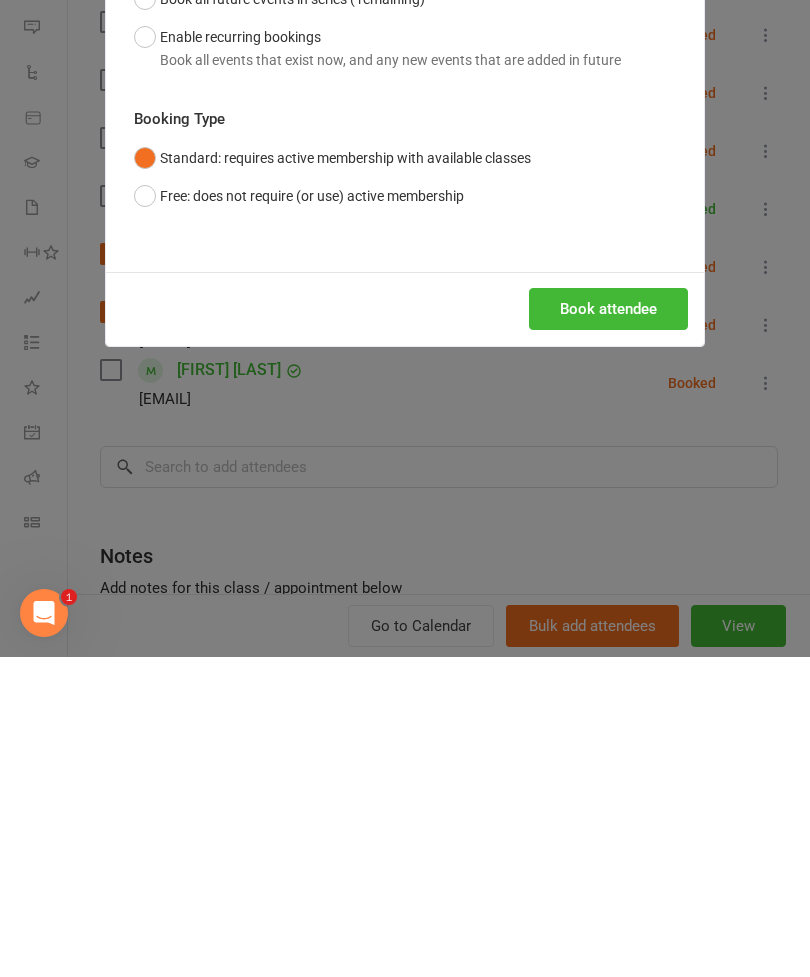 scroll, scrollTop: 824, scrollLeft: 0, axis: vertical 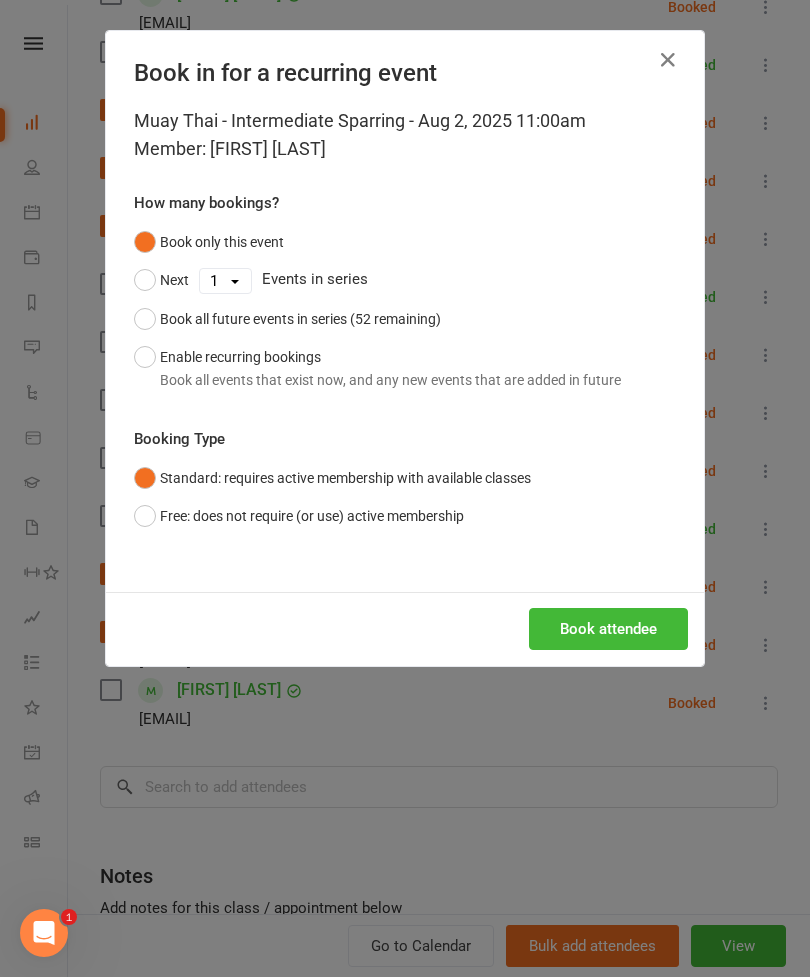click on "Book attendee" at bounding box center [608, 629] 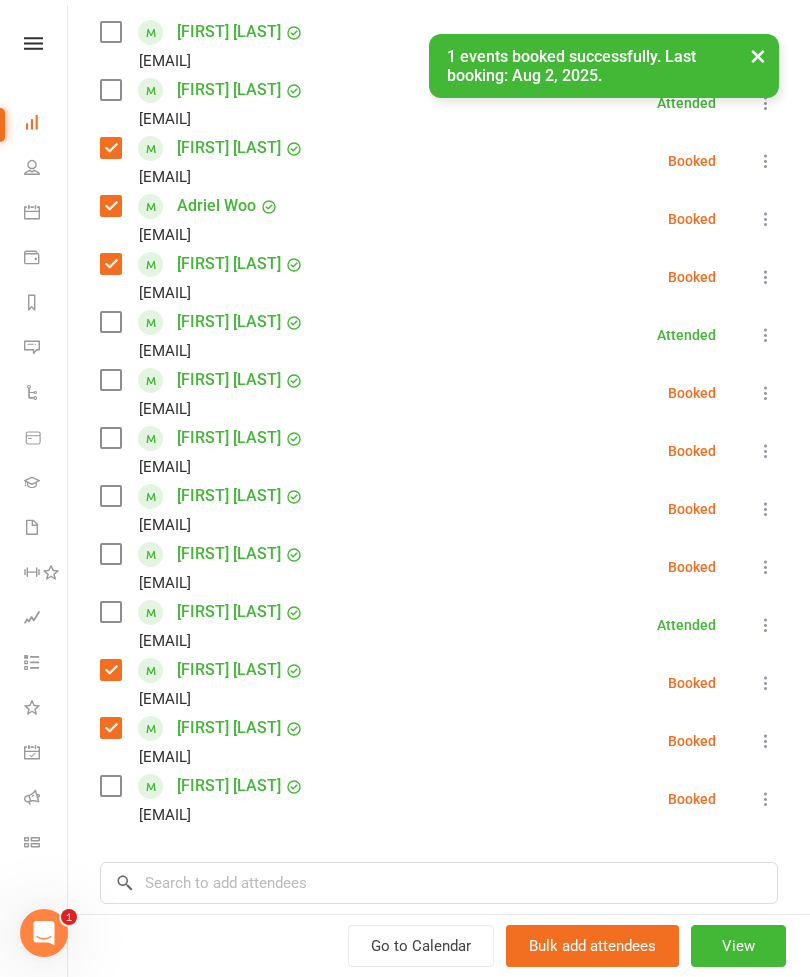 scroll, scrollTop: 326, scrollLeft: 0, axis: vertical 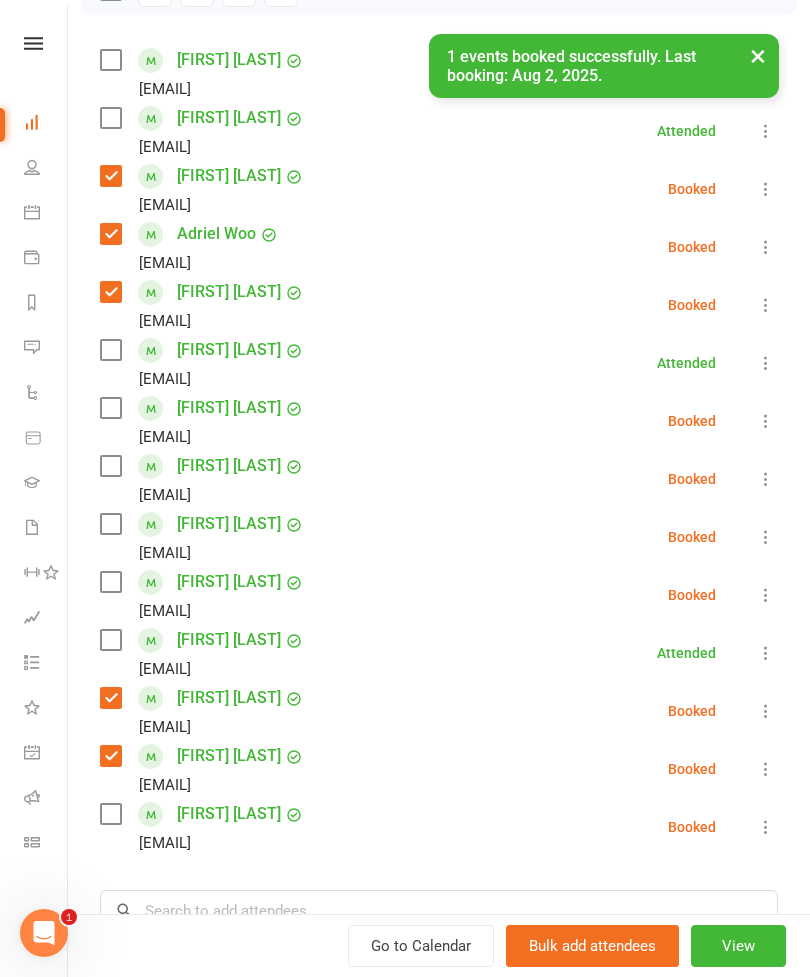click at bounding box center [110, 408] 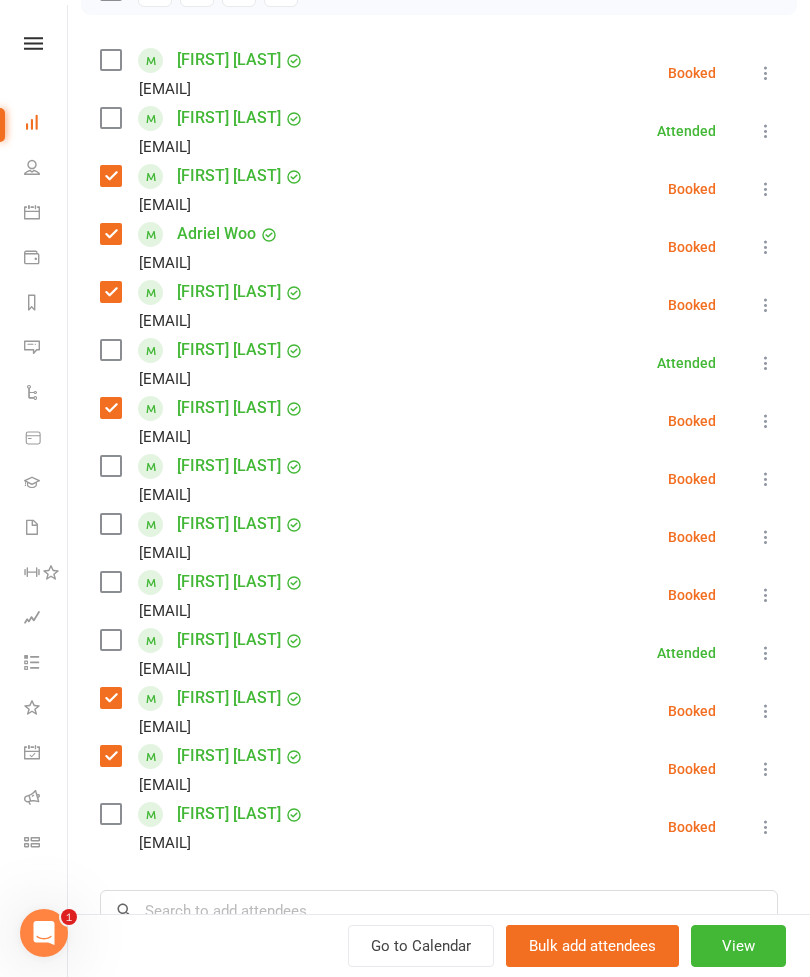 click at bounding box center (110, 60) 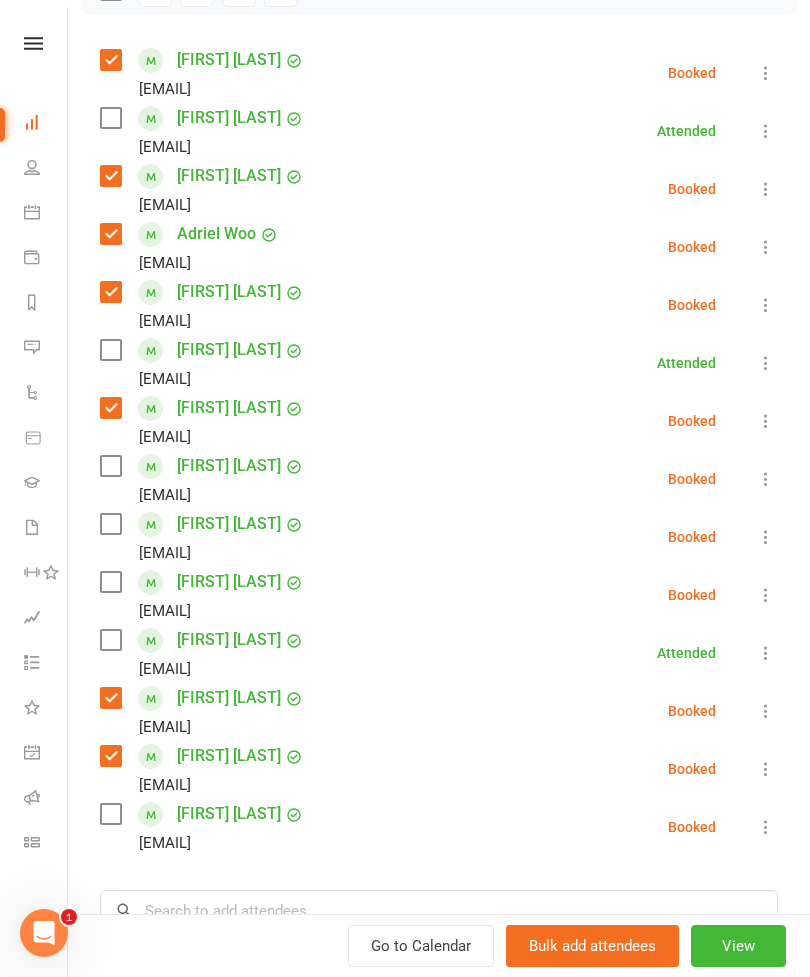 click at bounding box center (110, 60) 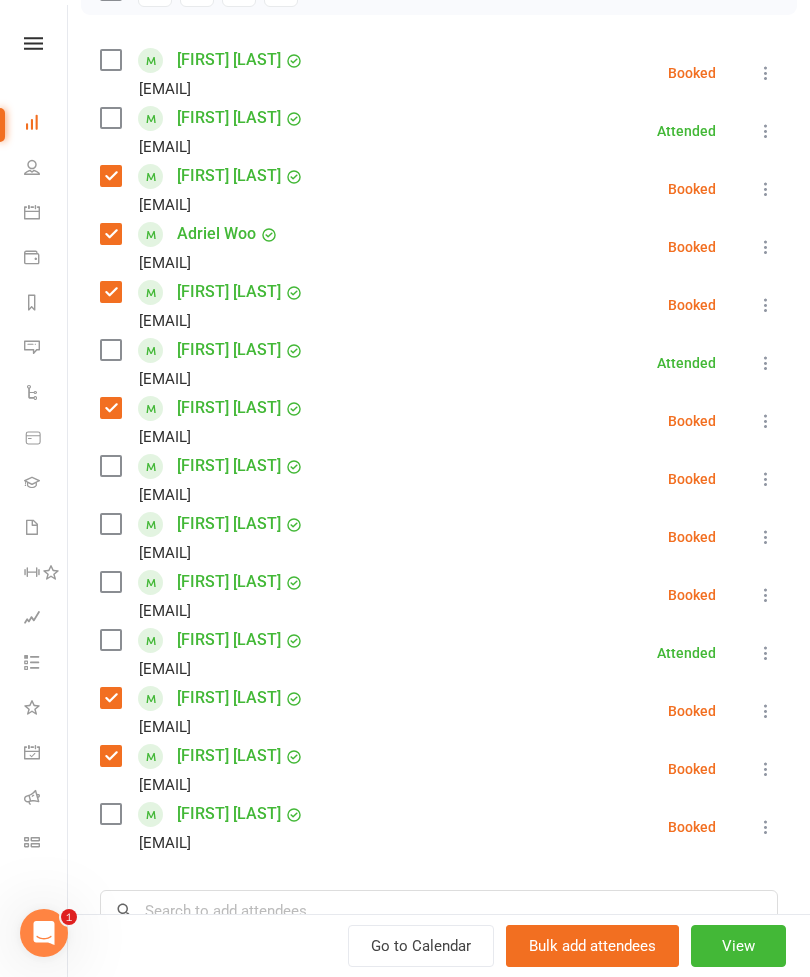 click at bounding box center (110, 118) 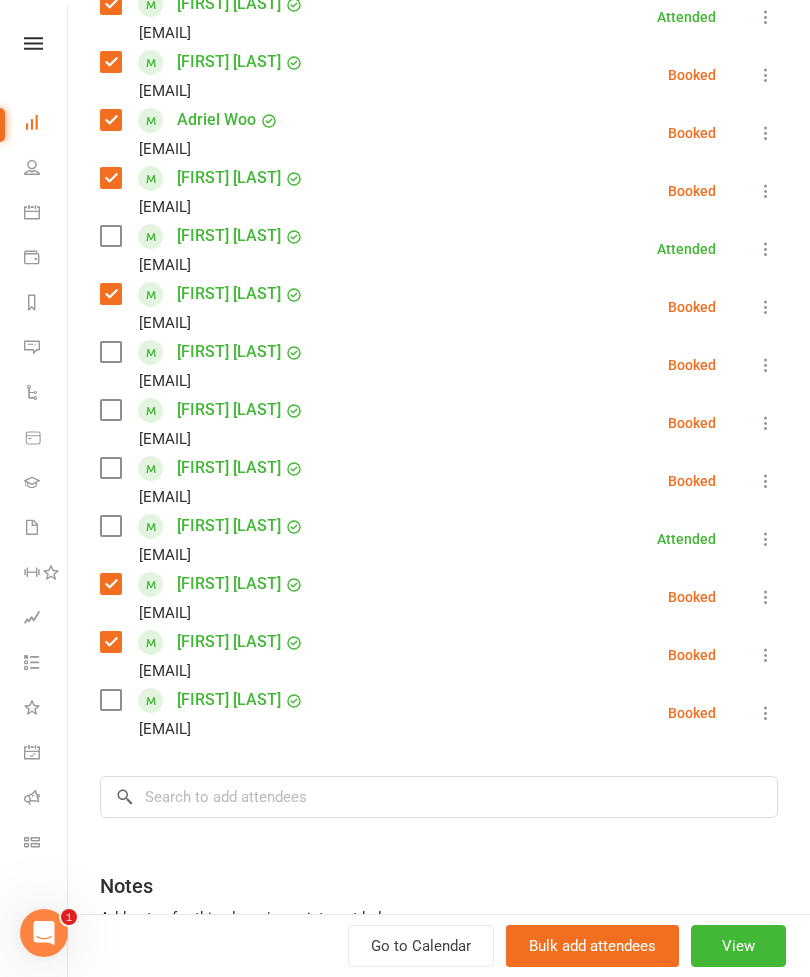 scroll, scrollTop: 438, scrollLeft: 0, axis: vertical 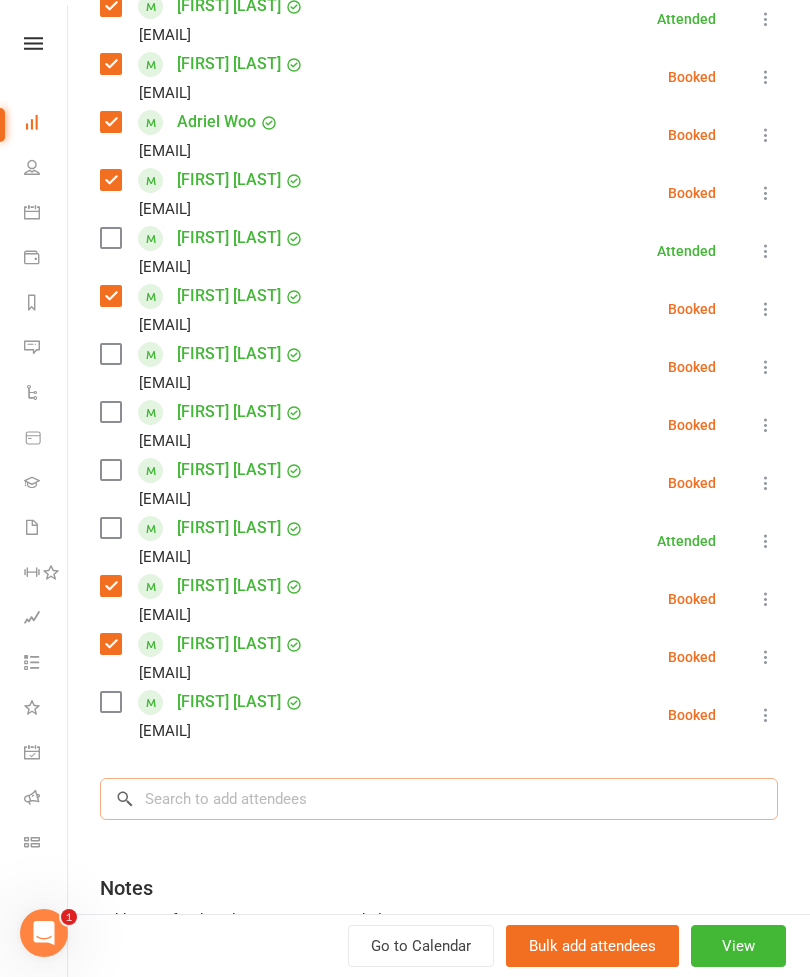 click at bounding box center [439, 799] 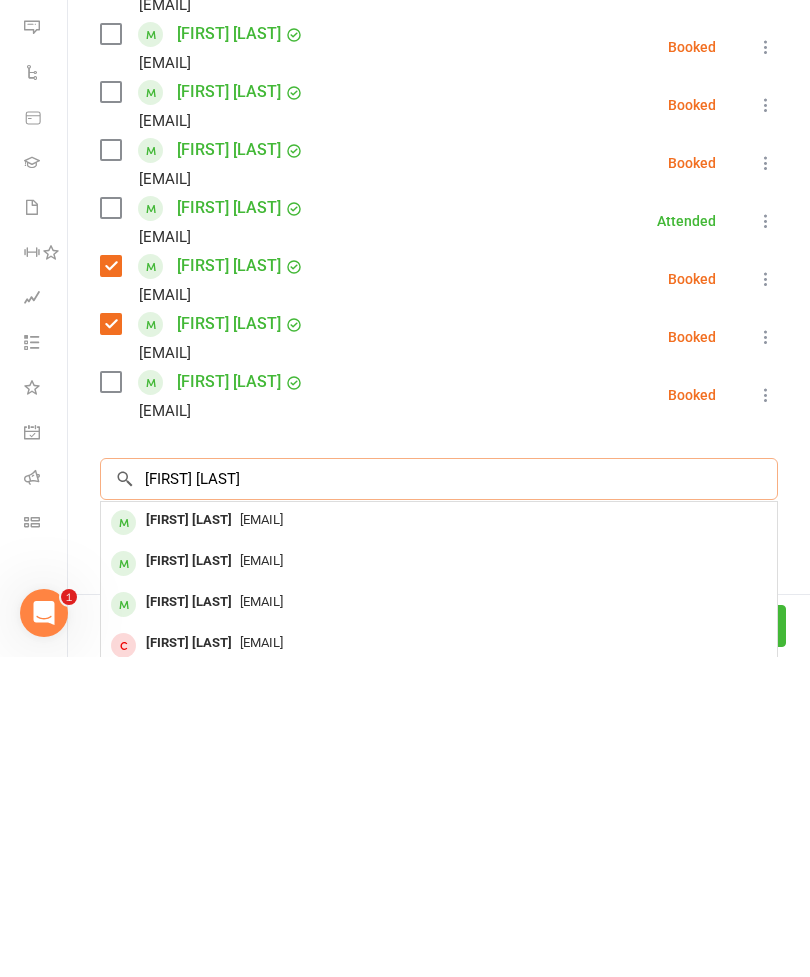 type on "[FIRST] [LAST]" 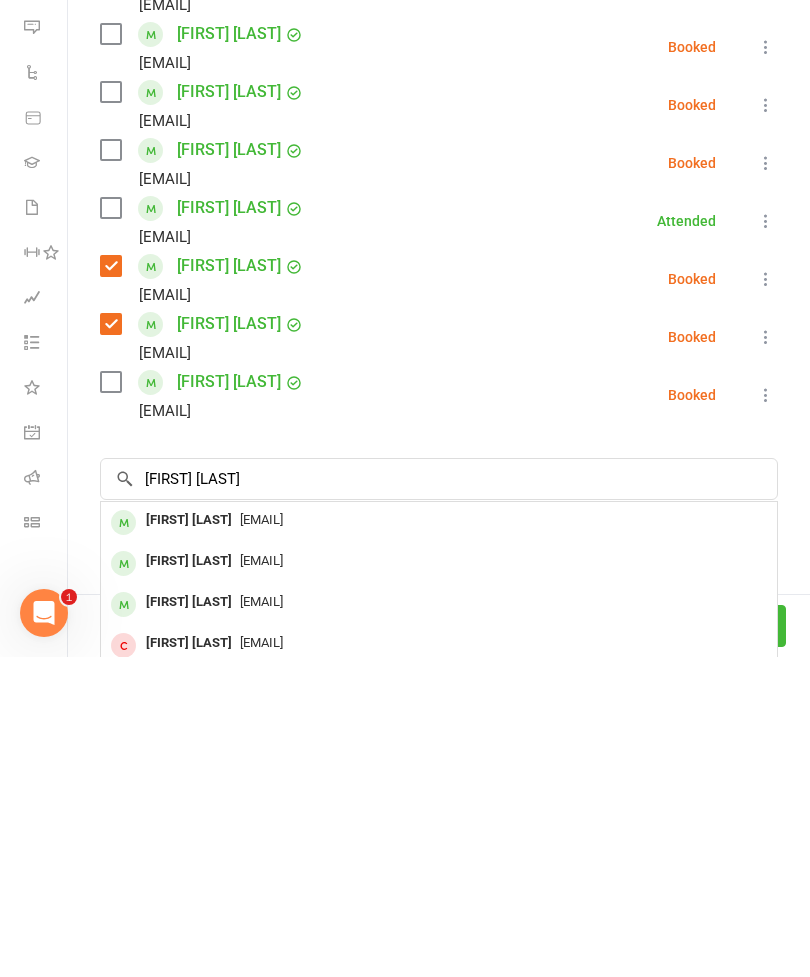 click on "[EMAIL]" at bounding box center (439, 840) 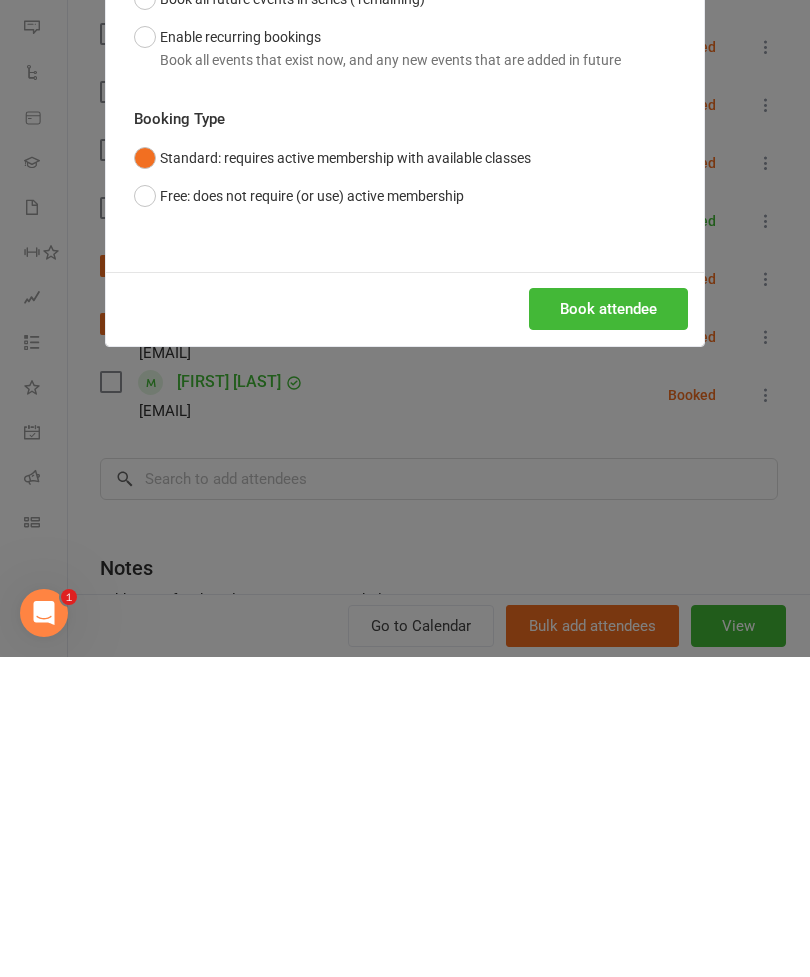 scroll, scrollTop: 1295, scrollLeft: 0, axis: vertical 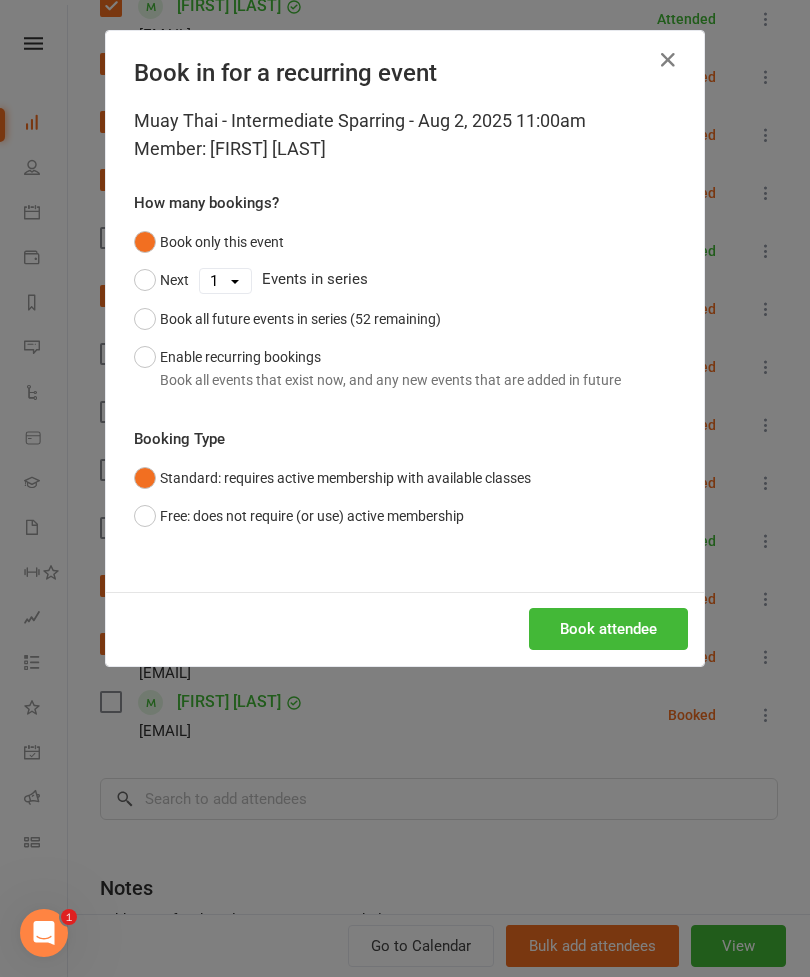 click on "Book attendee" at bounding box center (608, 629) 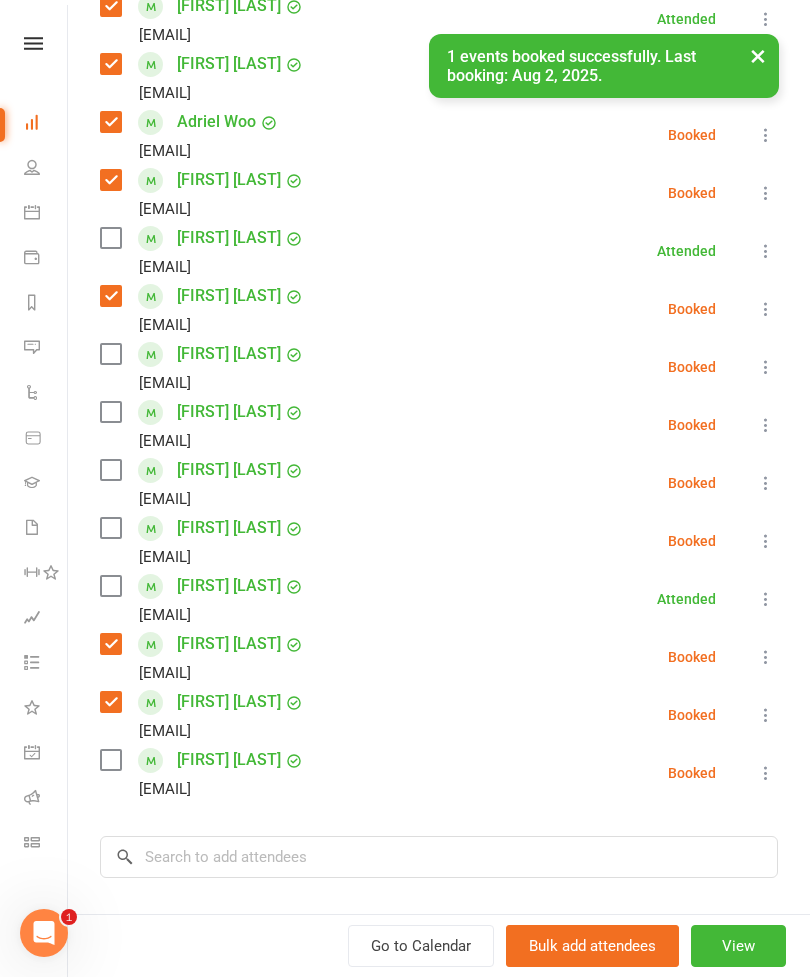click at bounding box center [110, 470] 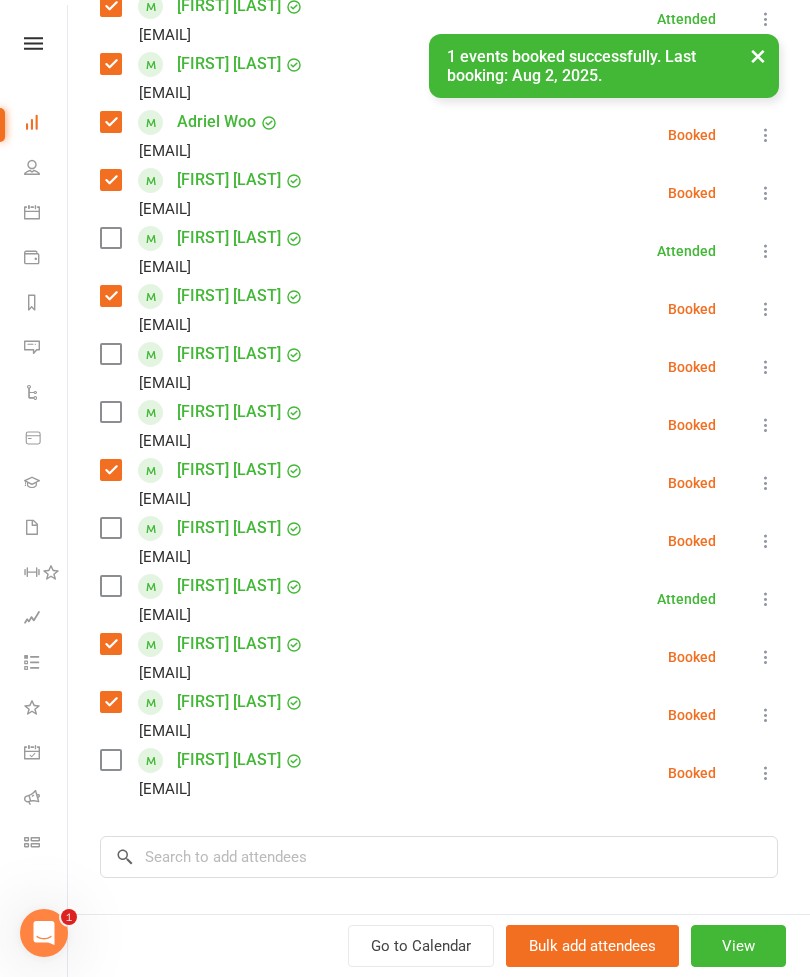 click at bounding box center [110, 412] 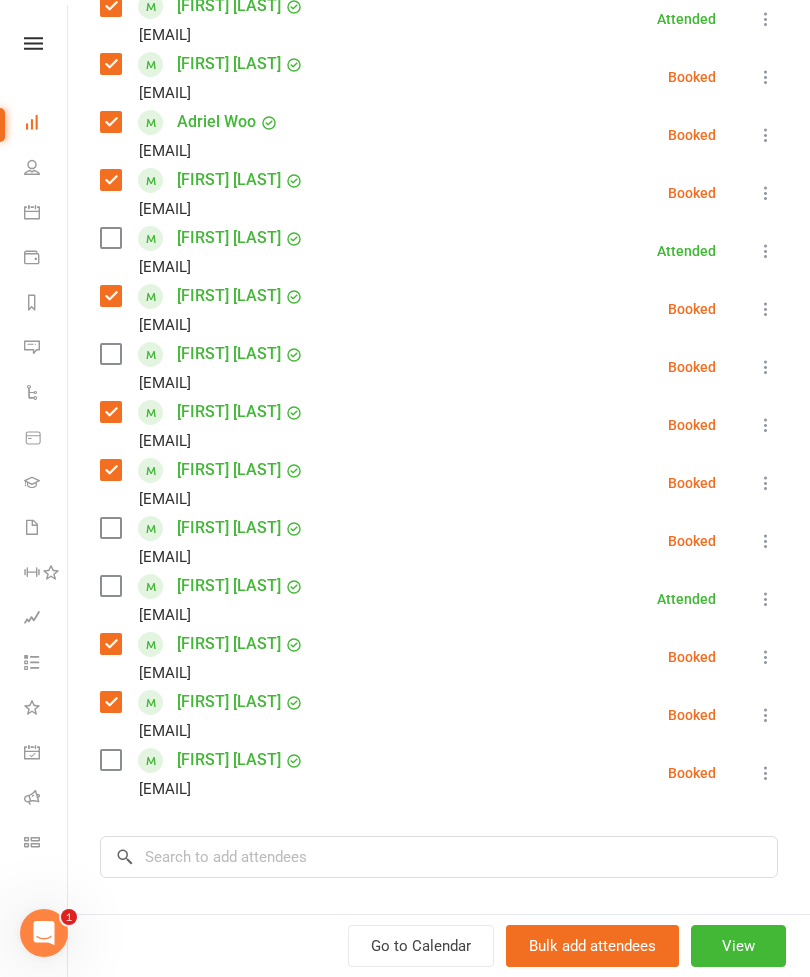scroll, scrollTop: 426, scrollLeft: 0, axis: vertical 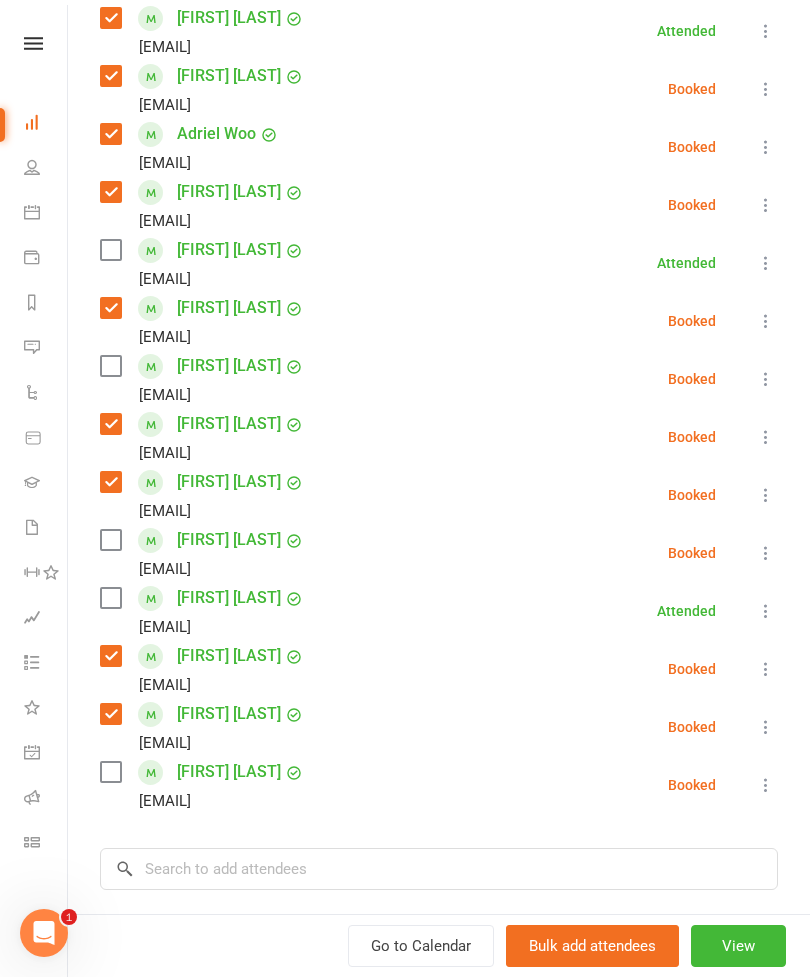 click at bounding box center [766, 437] 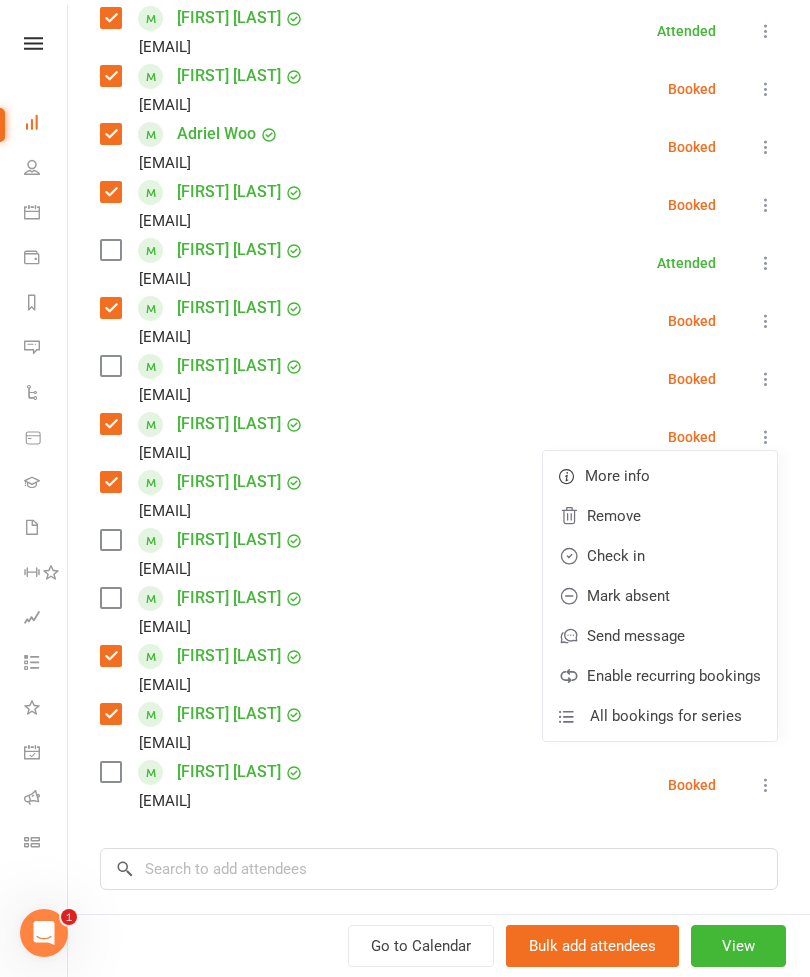 click on "Remove" at bounding box center [660, 516] 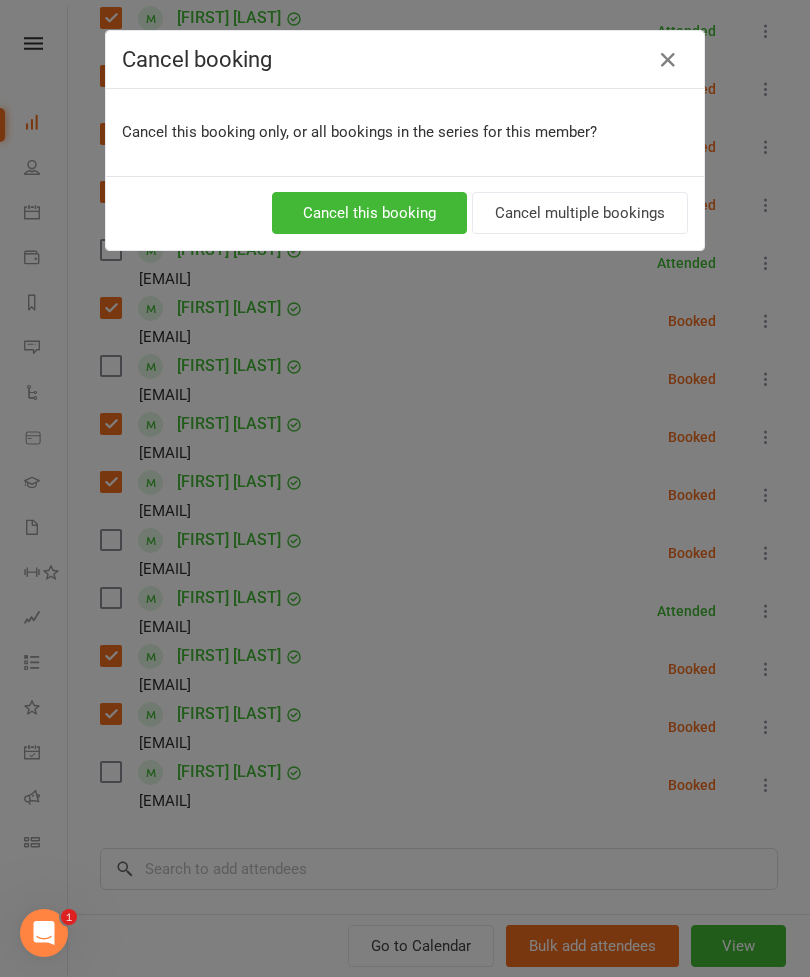 click on "Cancel this booking" at bounding box center (369, 213) 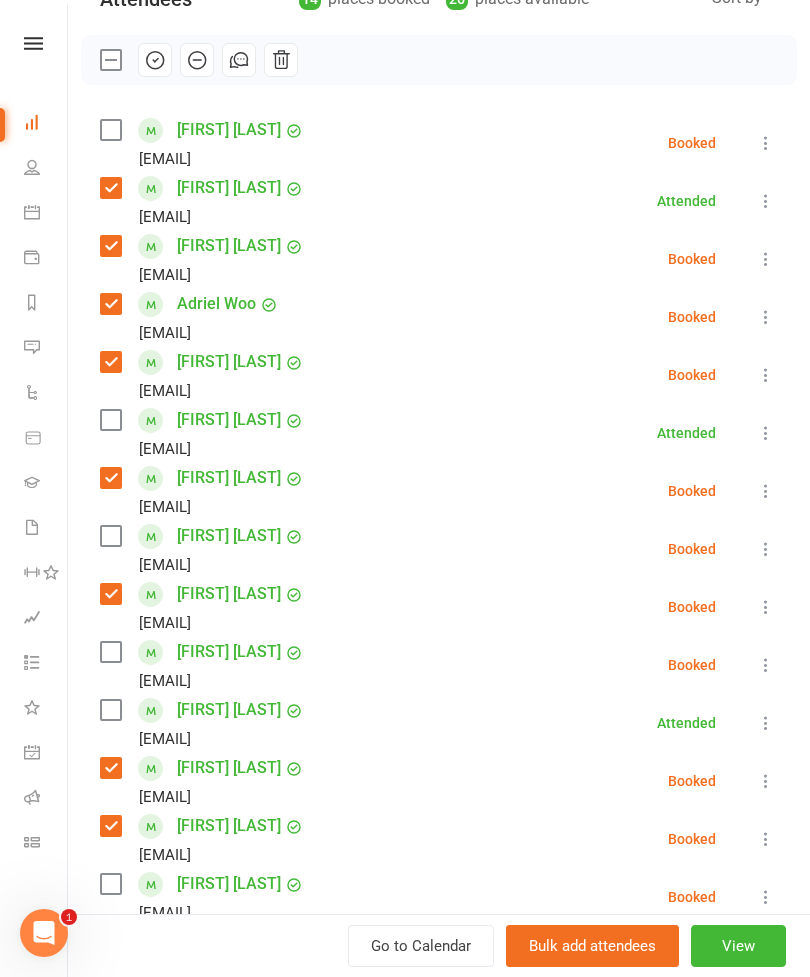 scroll, scrollTop: 254, scrollLeft: 0, axis: vertical 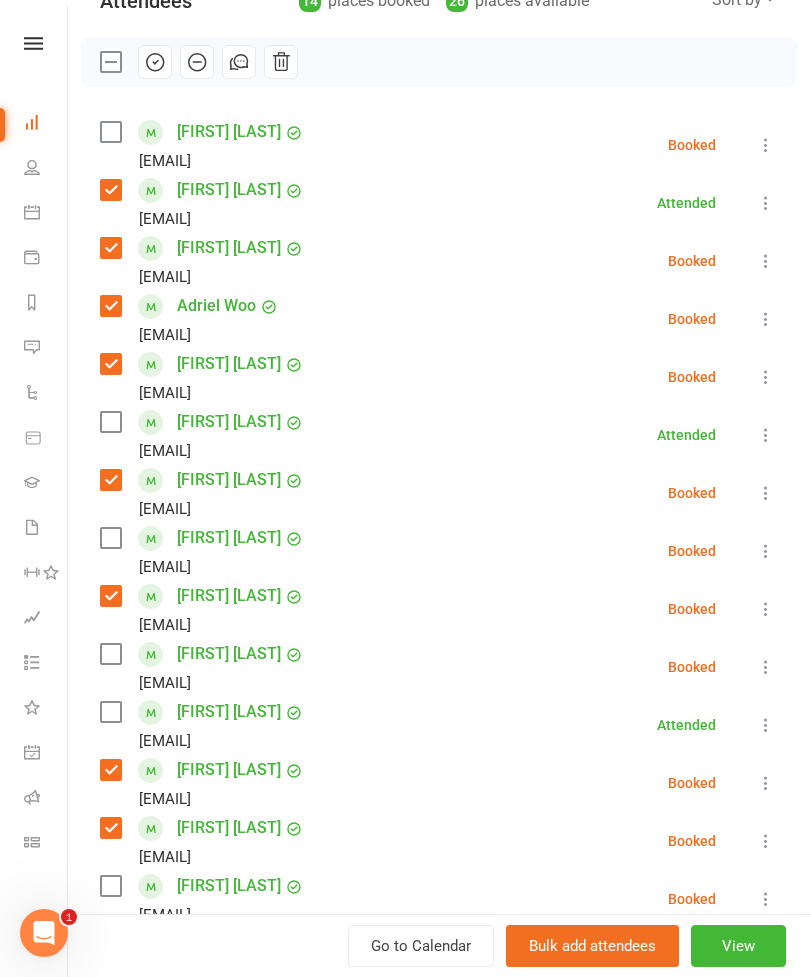 click on "[EMAIL]" at bounding box center (206, 161) 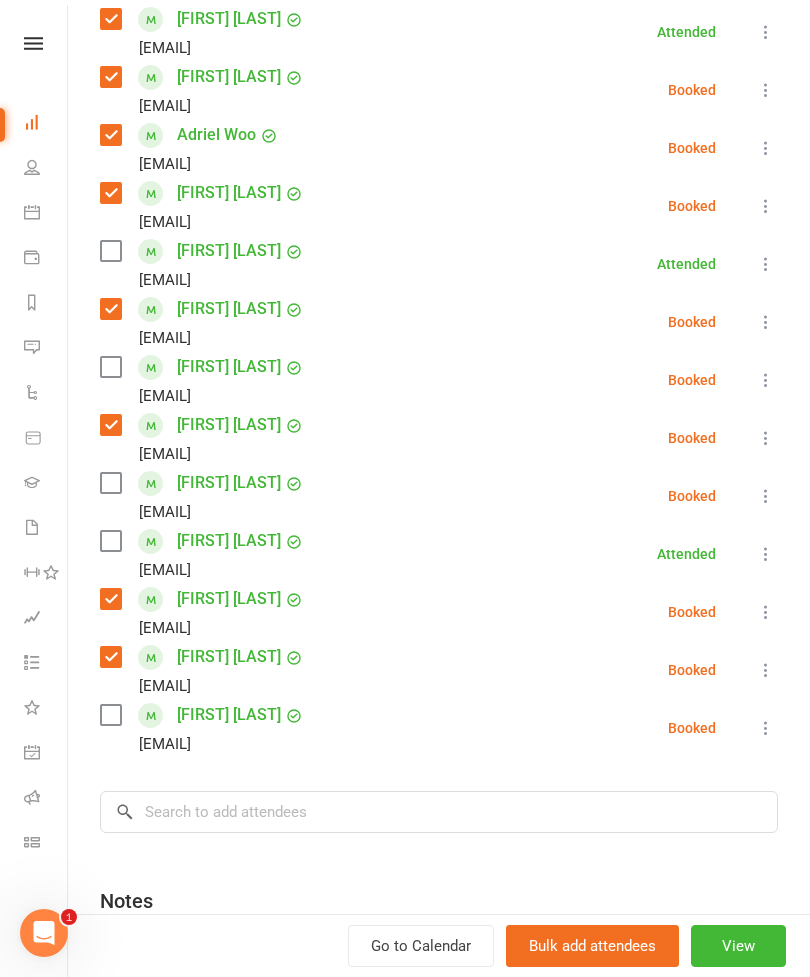scroll, scrollTop: 425, scrollLeft: 0, axis: vertical 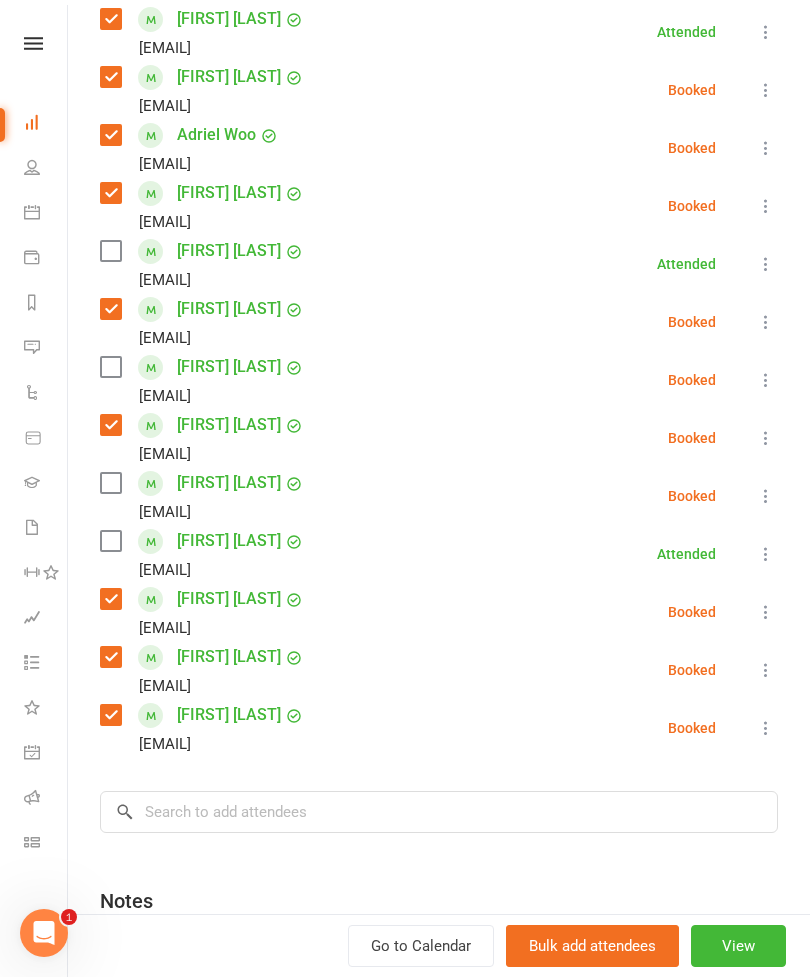 click at bounding box center [110, 541] 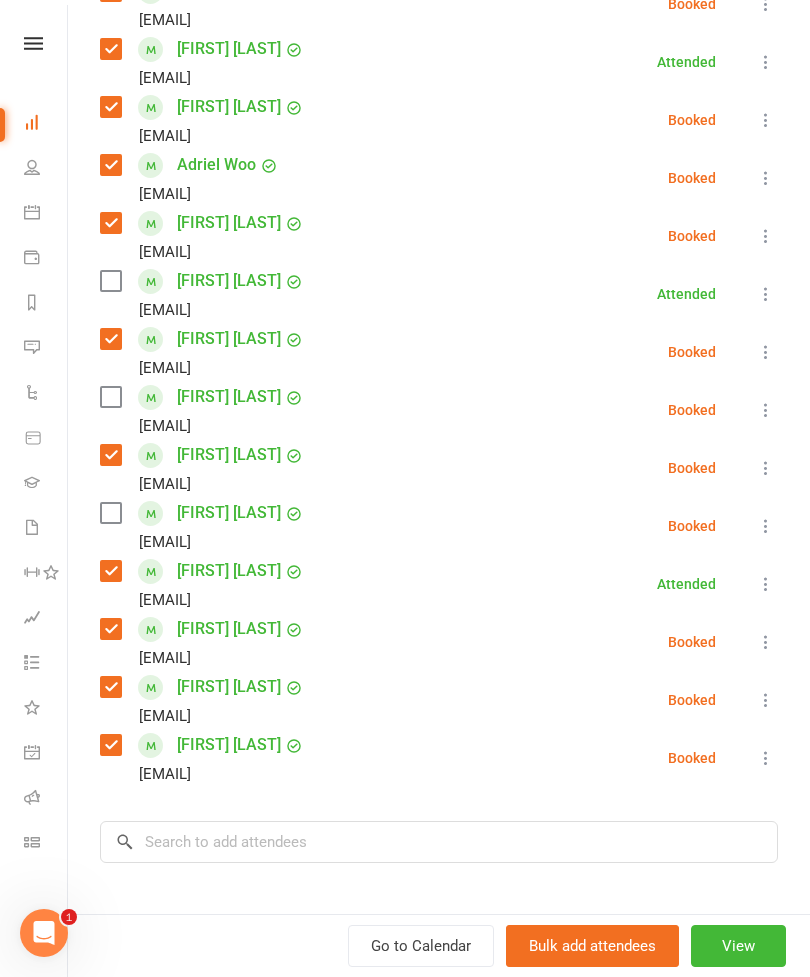 scroll, scrollTop: 396, scrollLeft: 0, axis: vertical 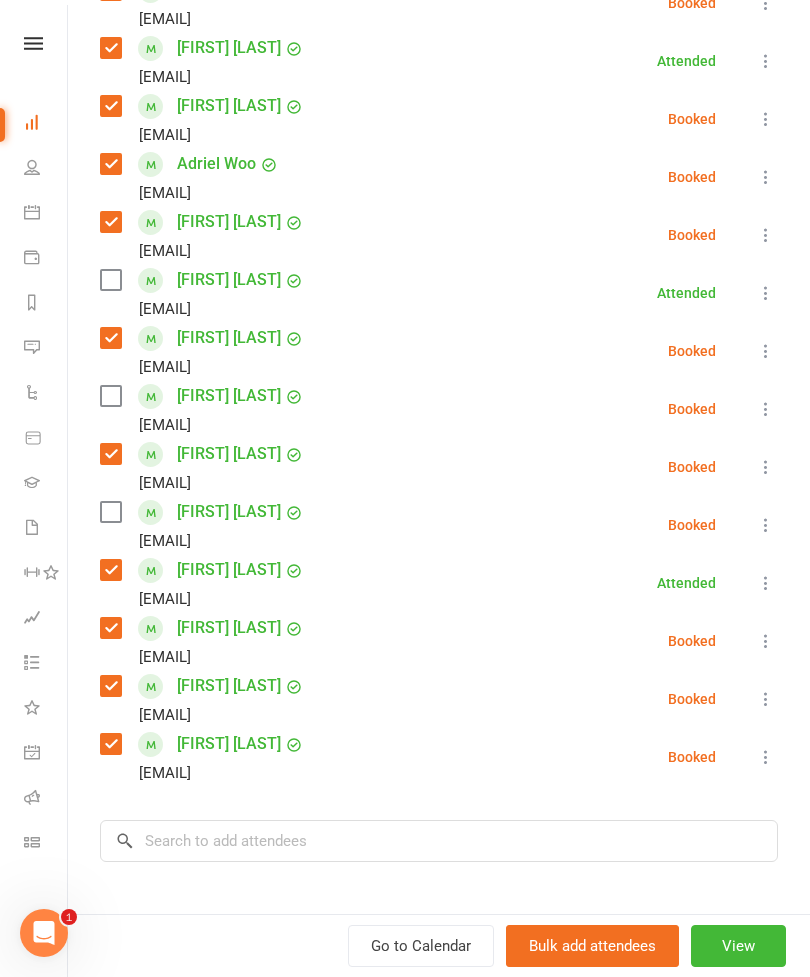 click at bounding box center (110, 396) 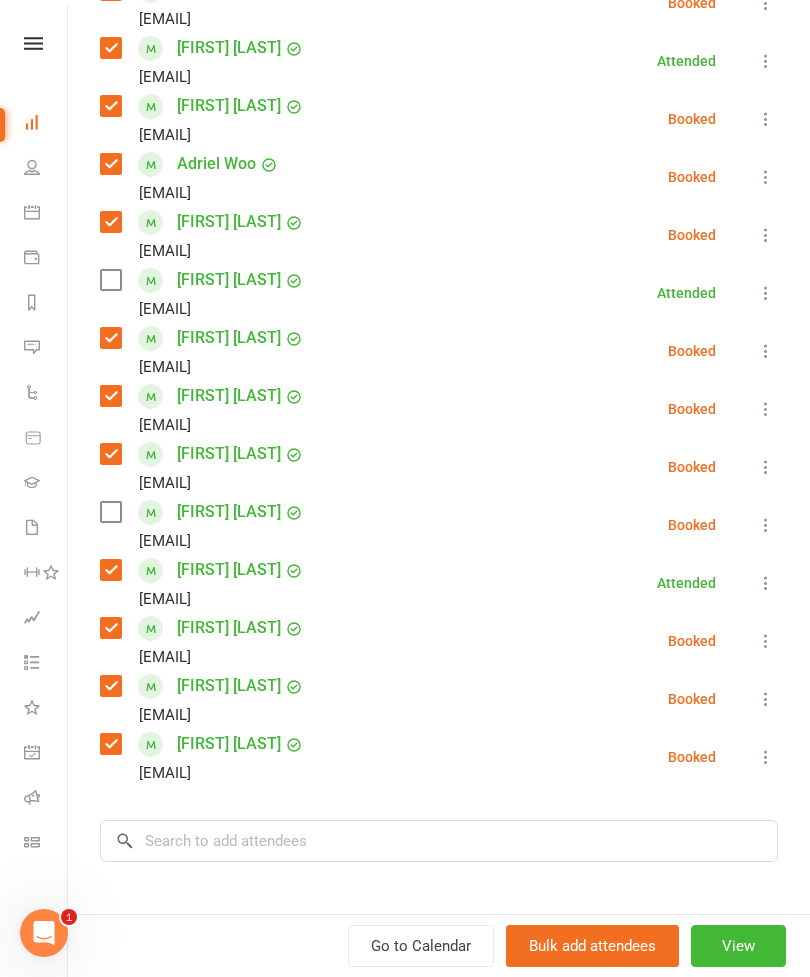 click at bounding box center [110, 280] 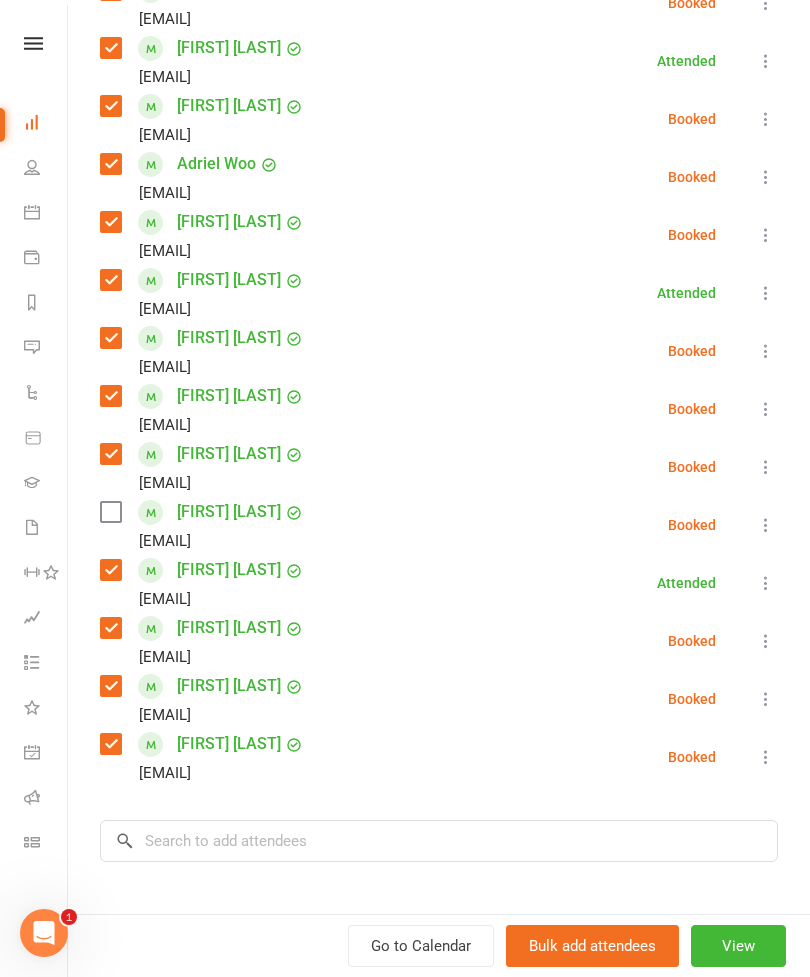 click at bounding box center (110, 512) 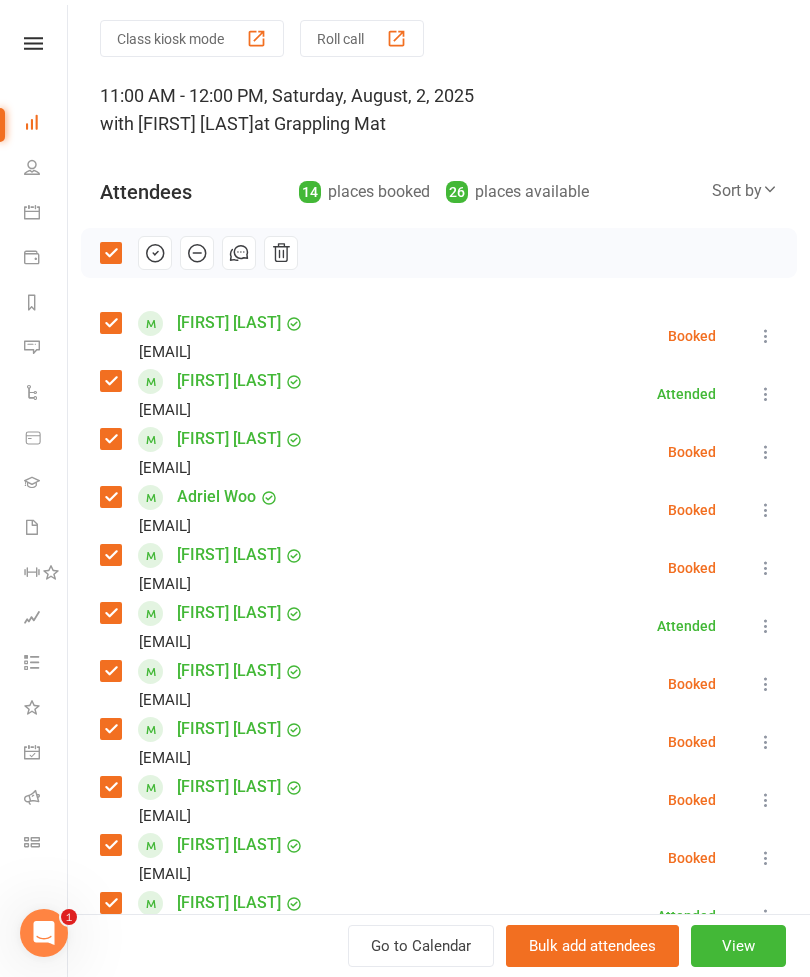 scroll, scrollTop: 56, scrollLeft: 0, axis: vertical 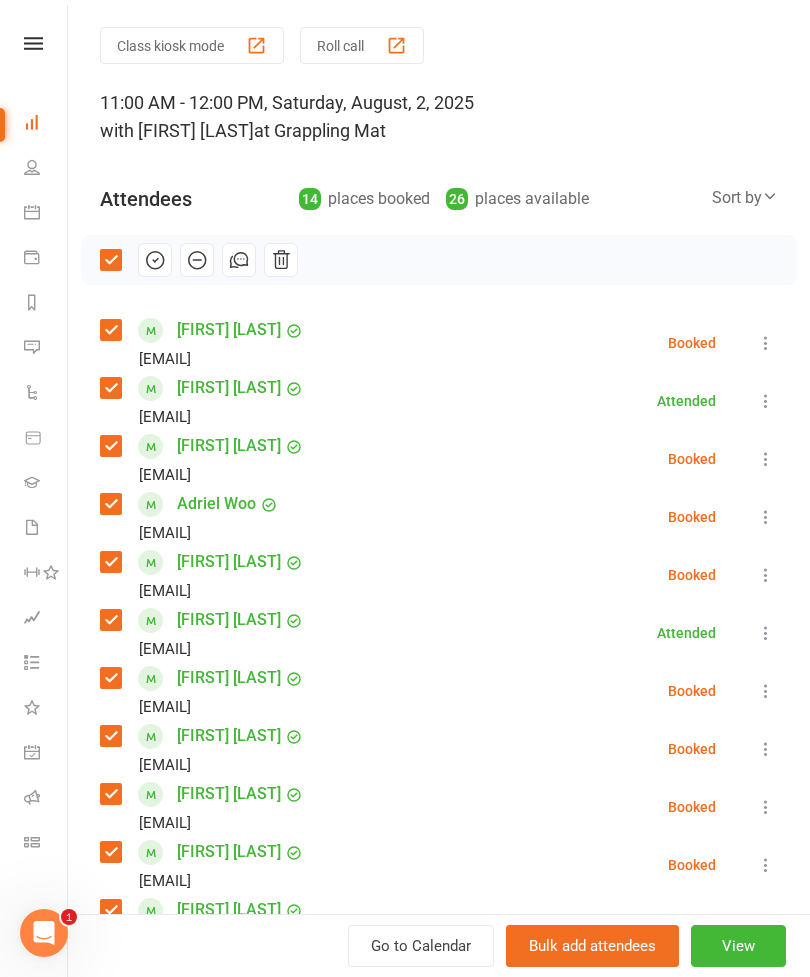 click 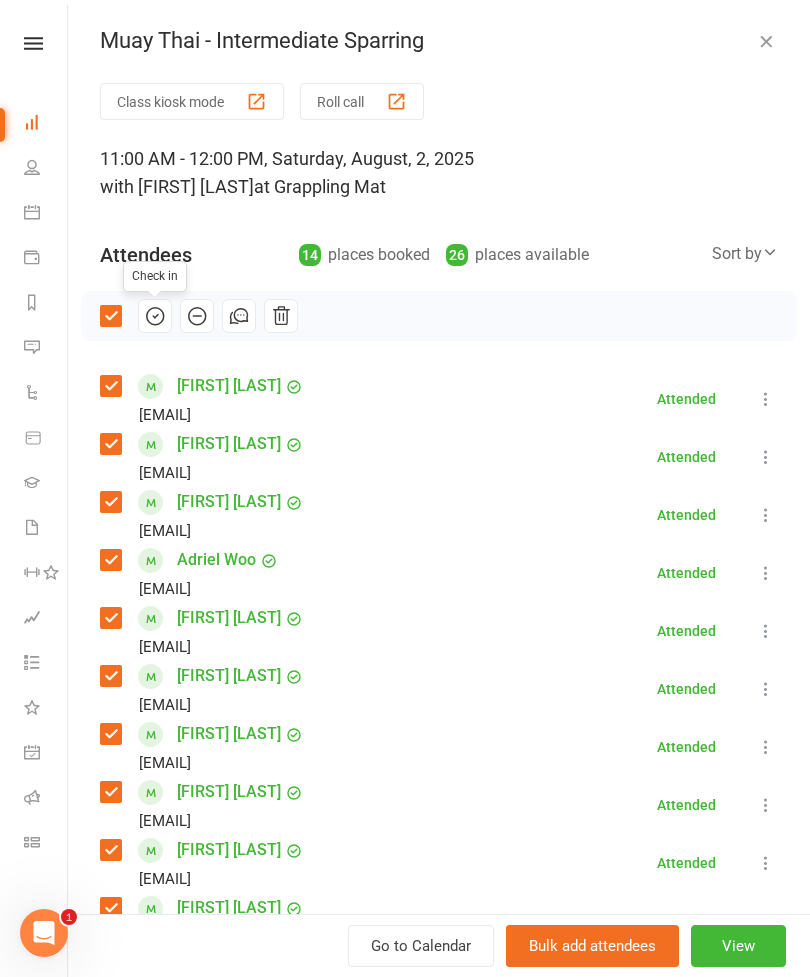 scroll, scrollTop: 0, scrollLeft: 0, axis: both 